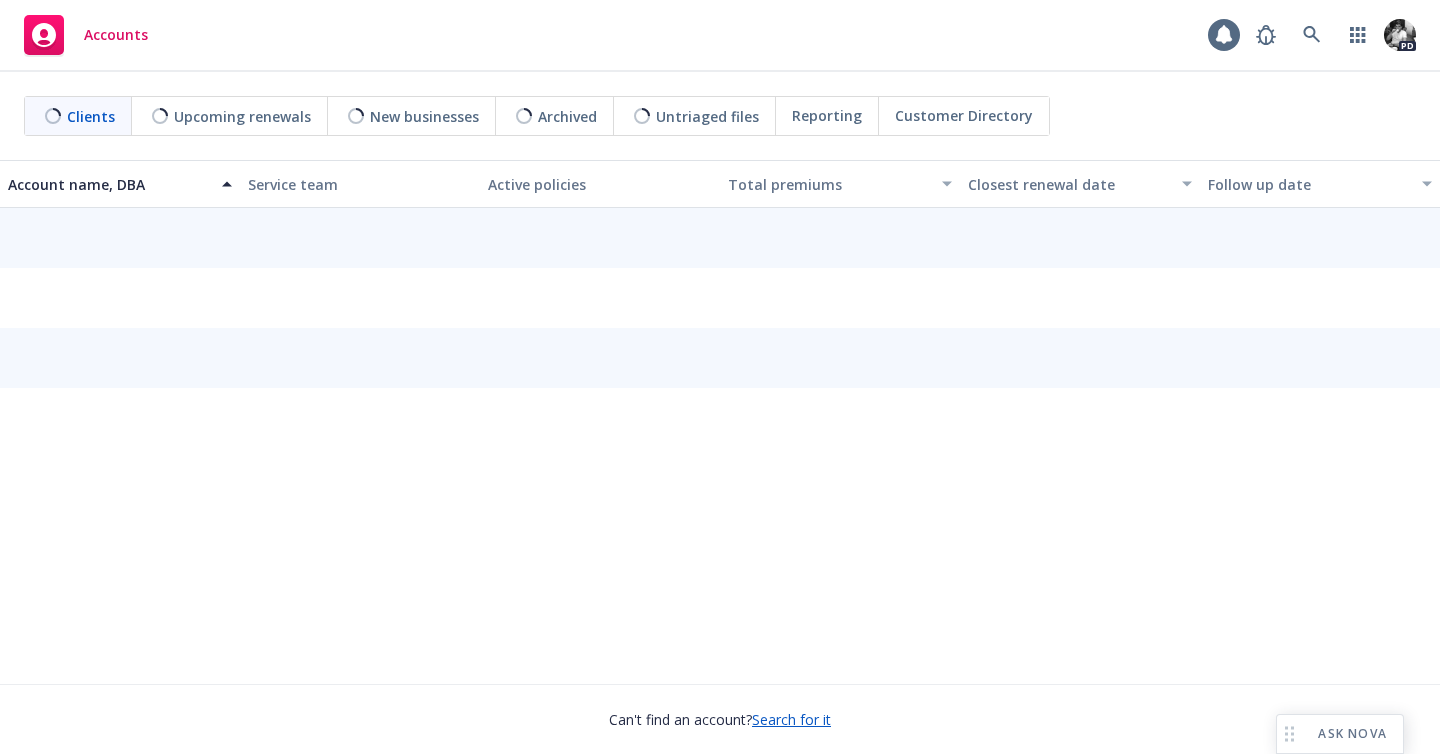 scroll, scrollTop: 0, scrollLeft: 0, axis: both 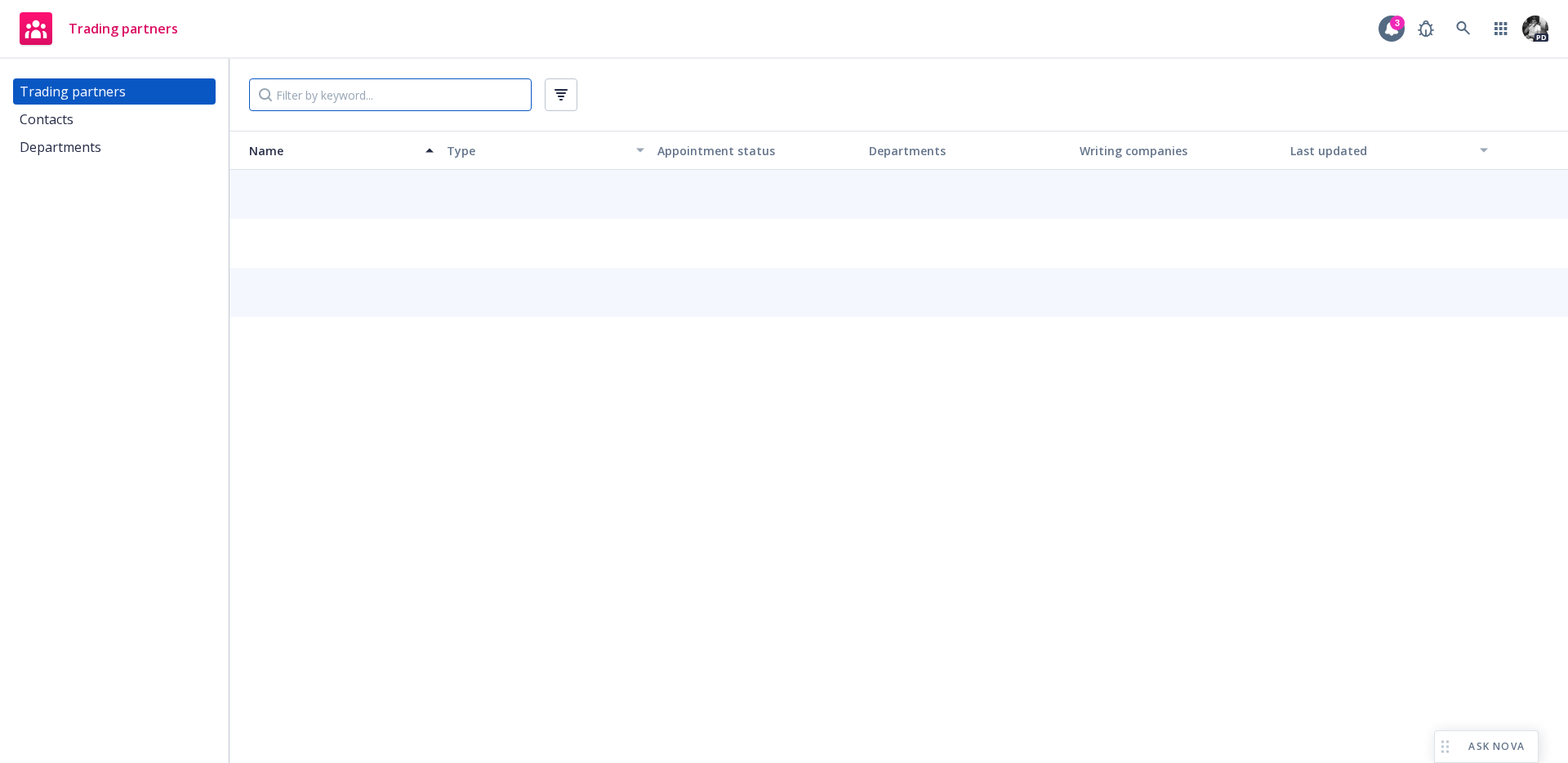 click at bounding box center (390, 95) 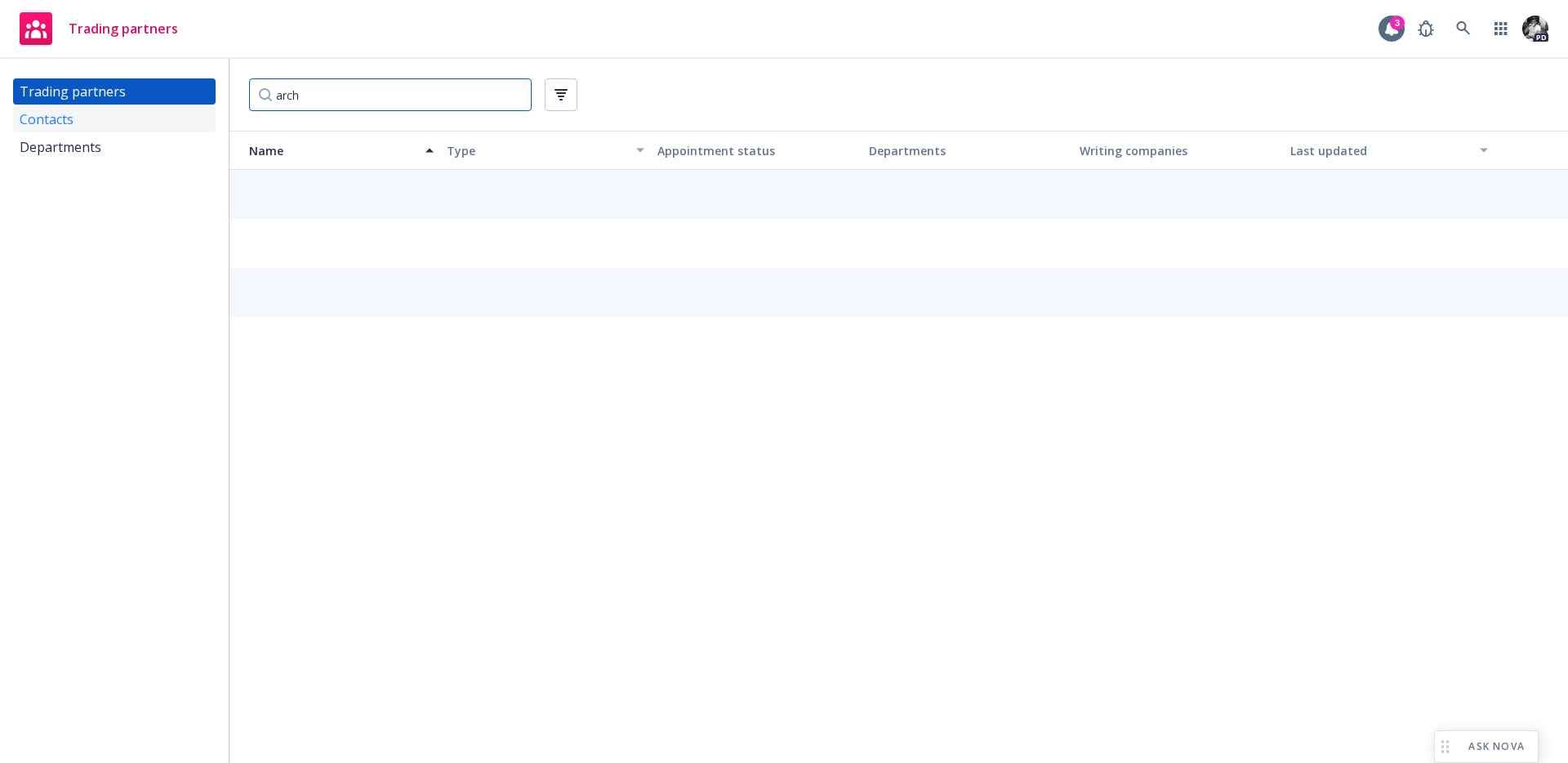 type on "arch" 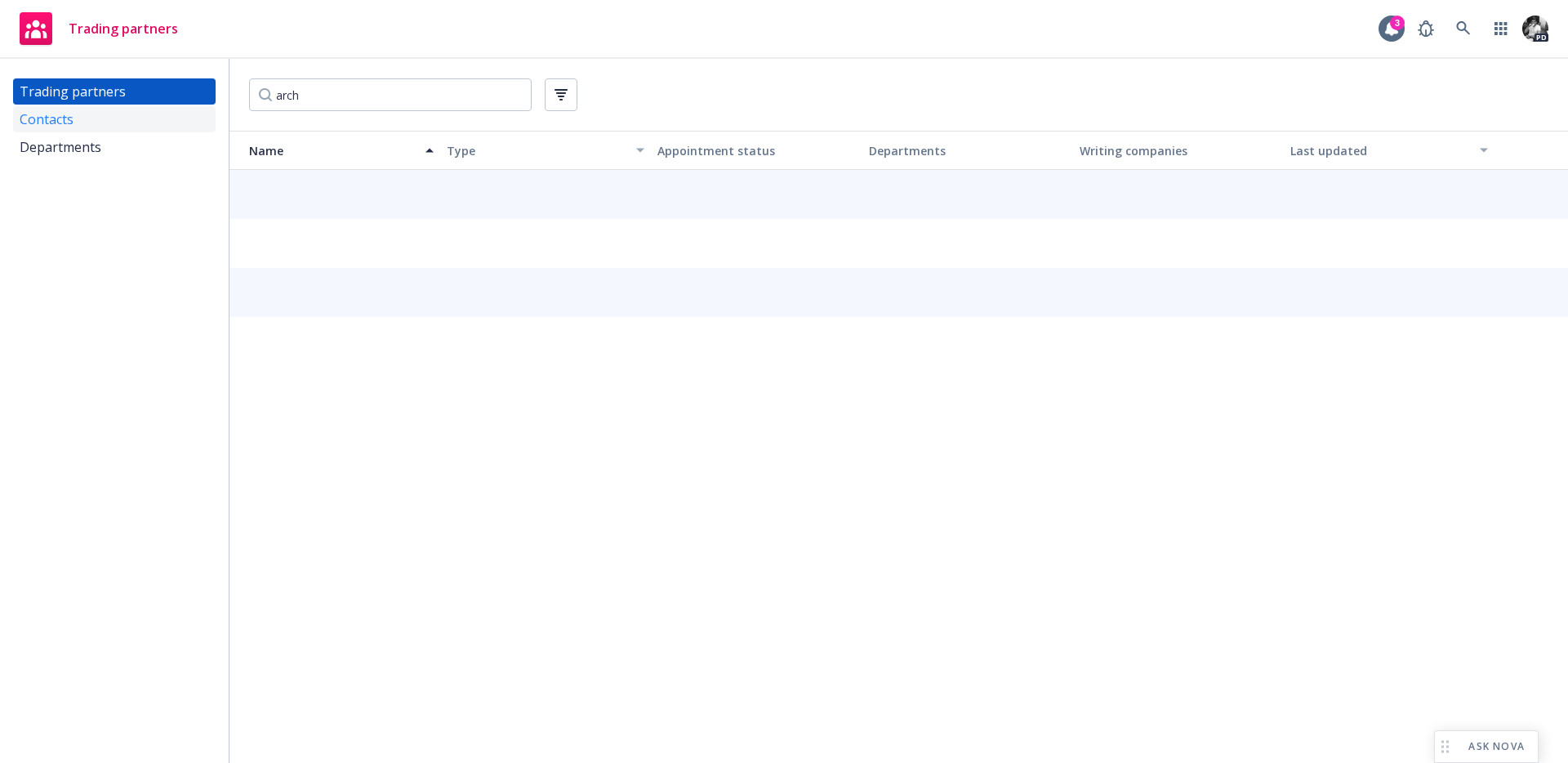 click on "Contacts" at bounding box center (114, 119) 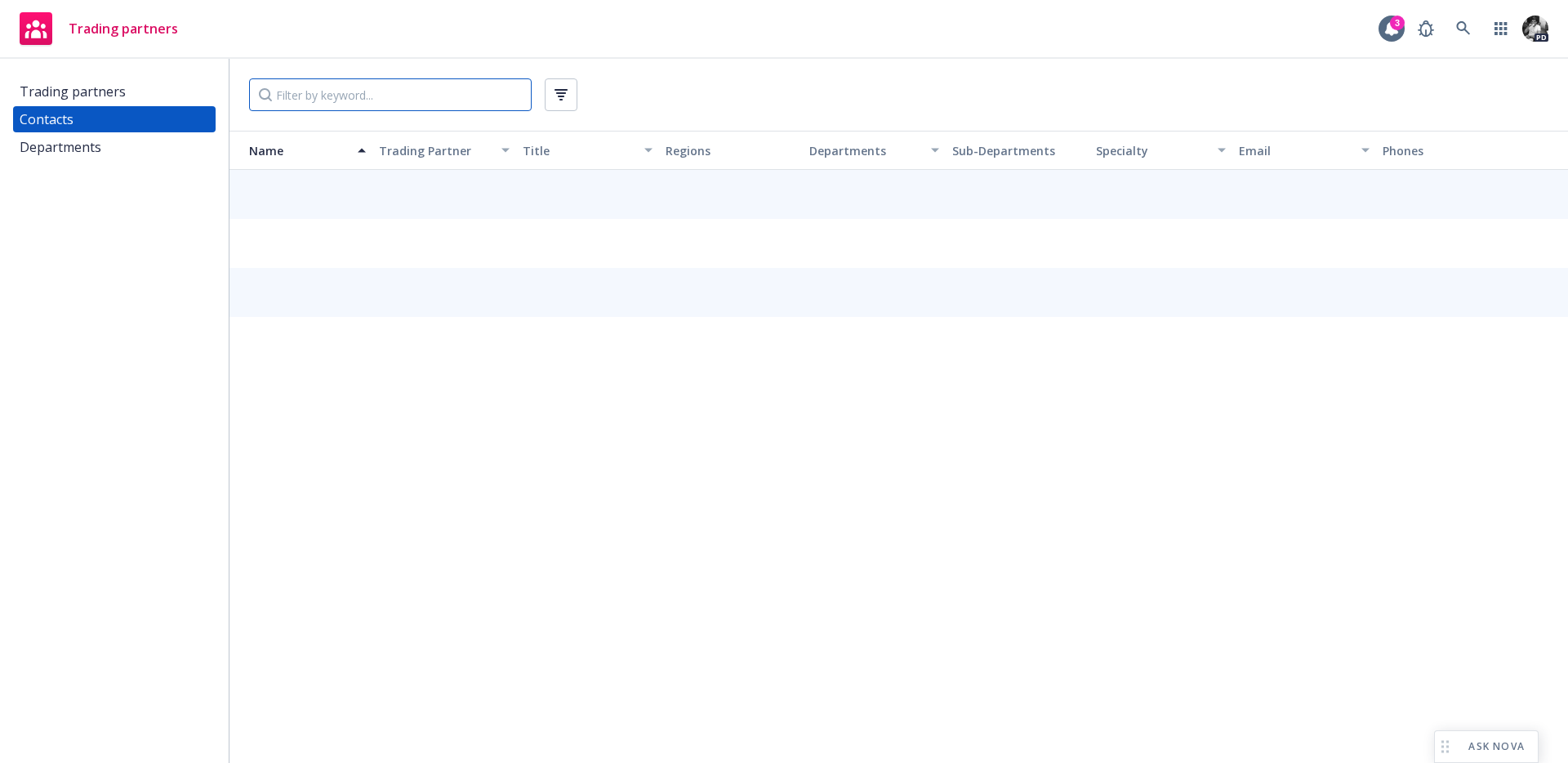 click at bounding box center [390, 95] 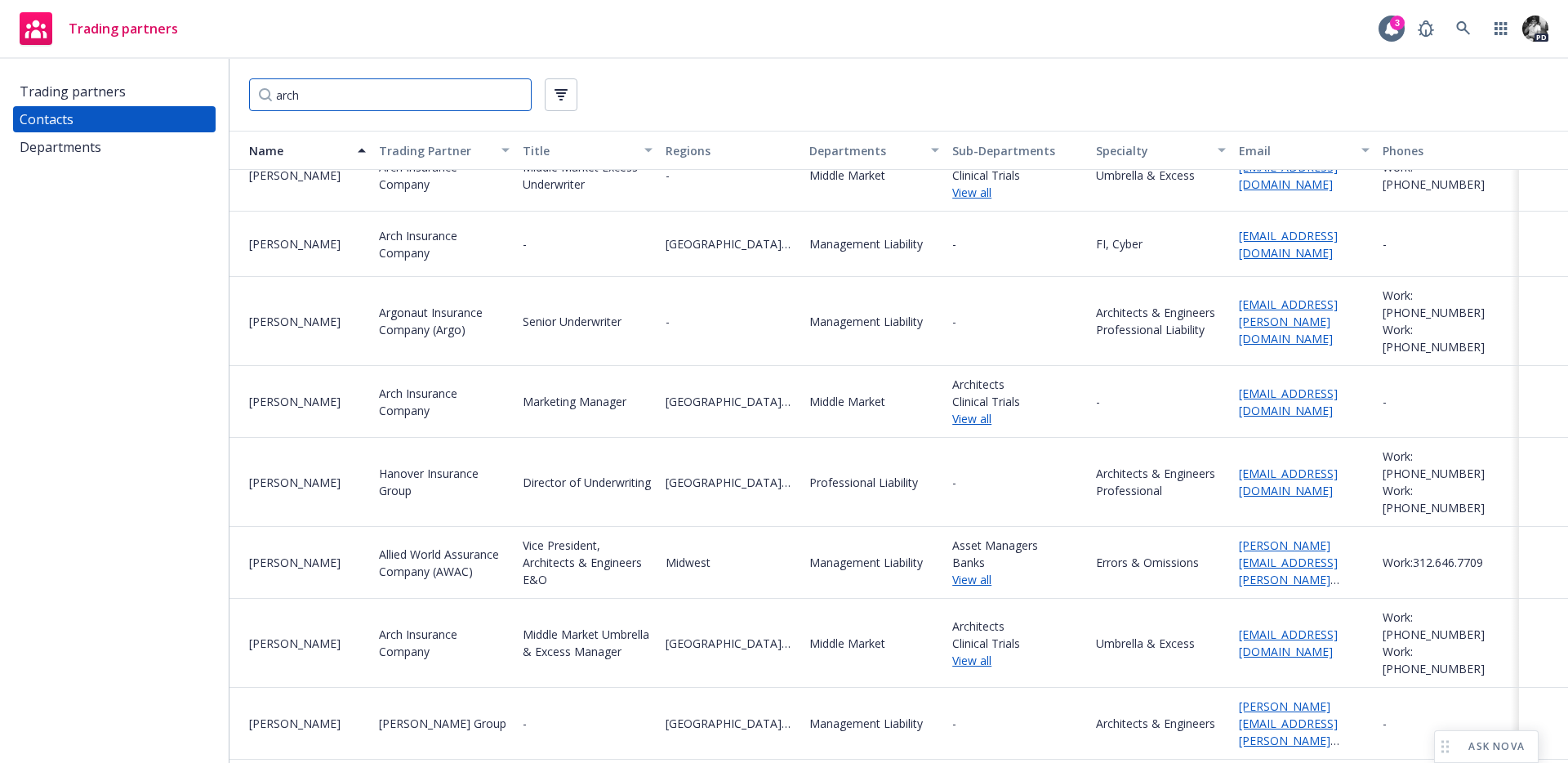 scroll, scrollTop: 0, scrollLeft: 0, axis: both 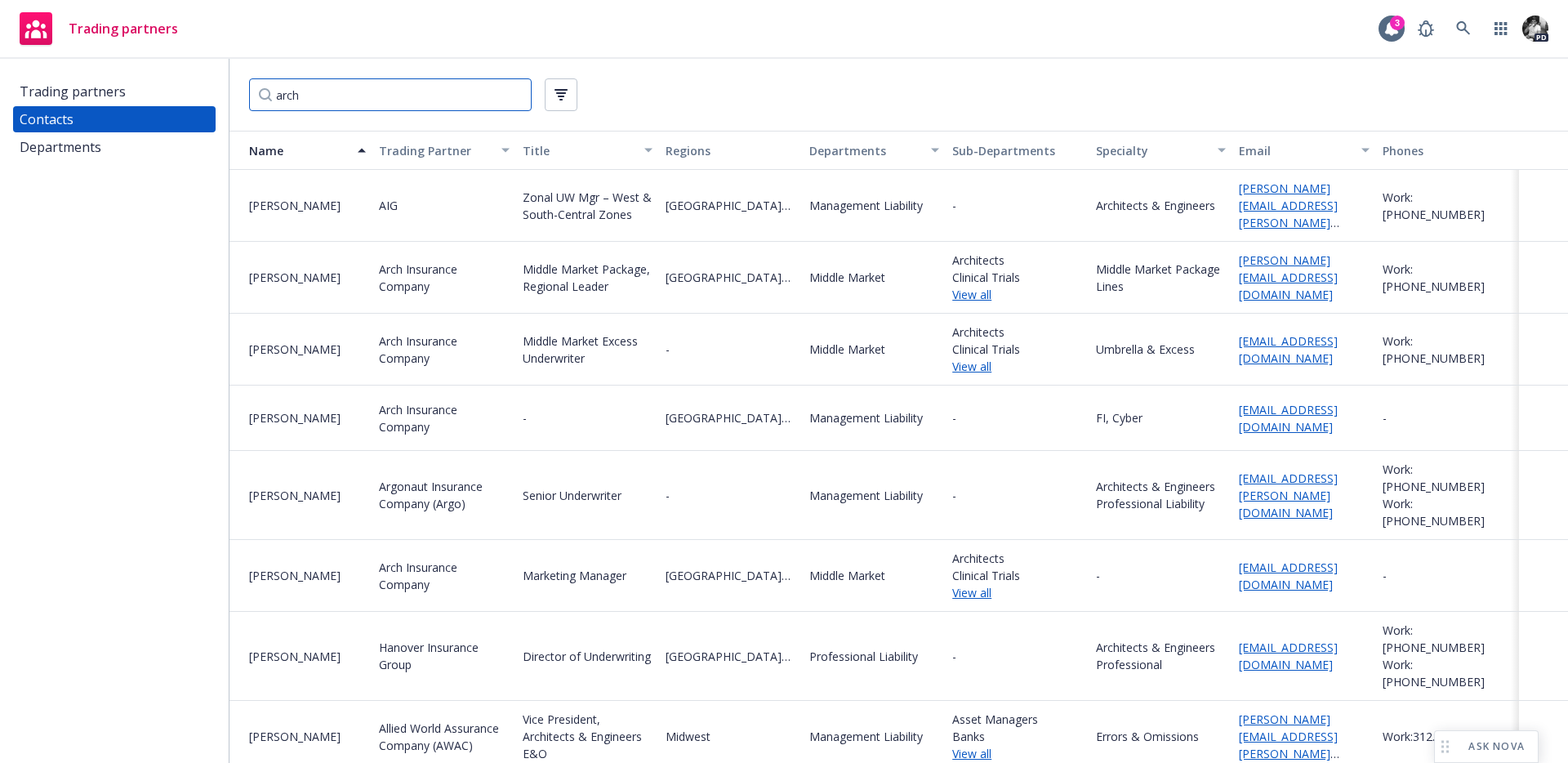 type on "arch" 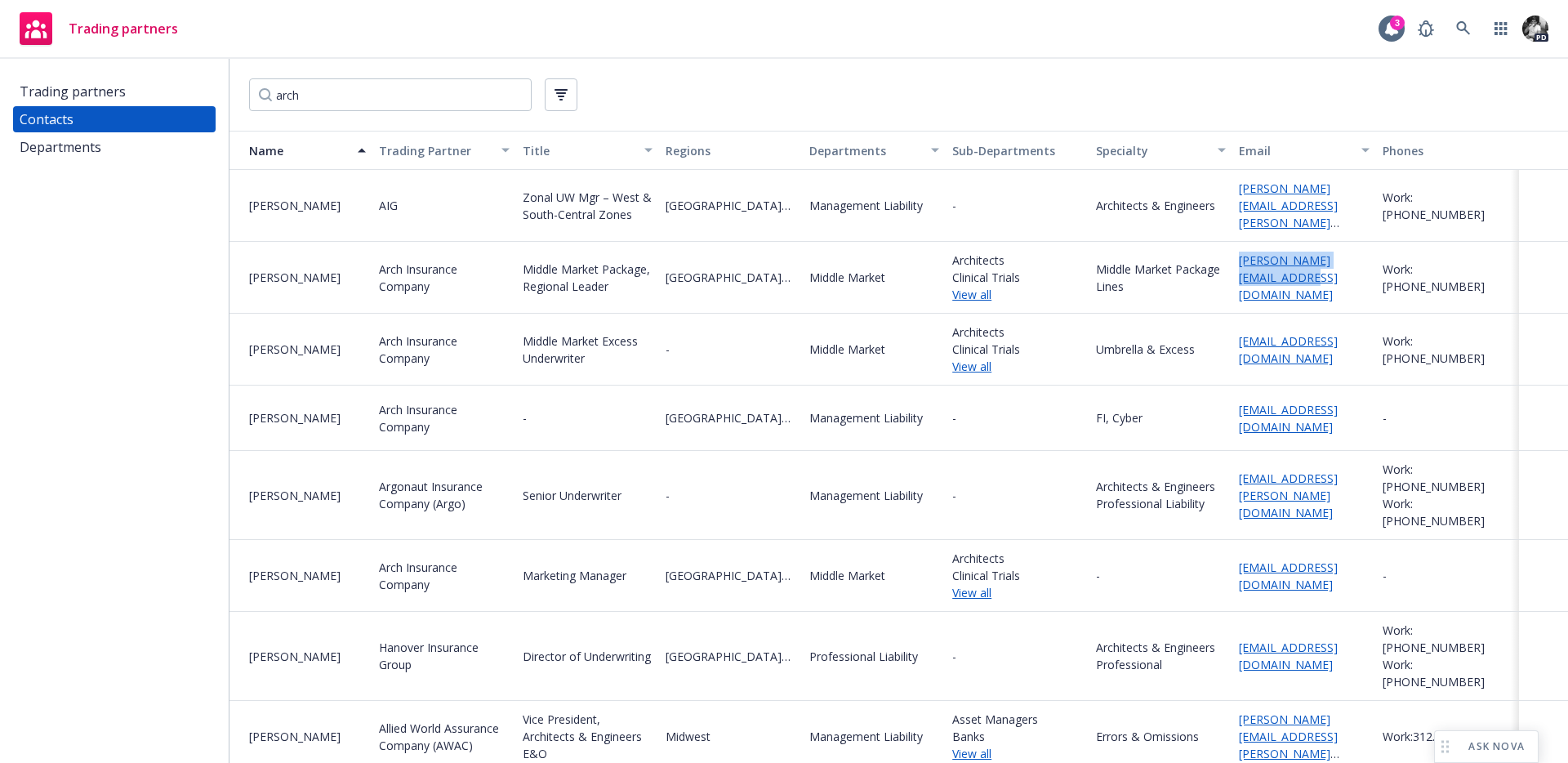 drag, startPoint x: 1266, startPoint y: 286, endPoint x: 1233, endPoint y: 257, distance: 43.931765 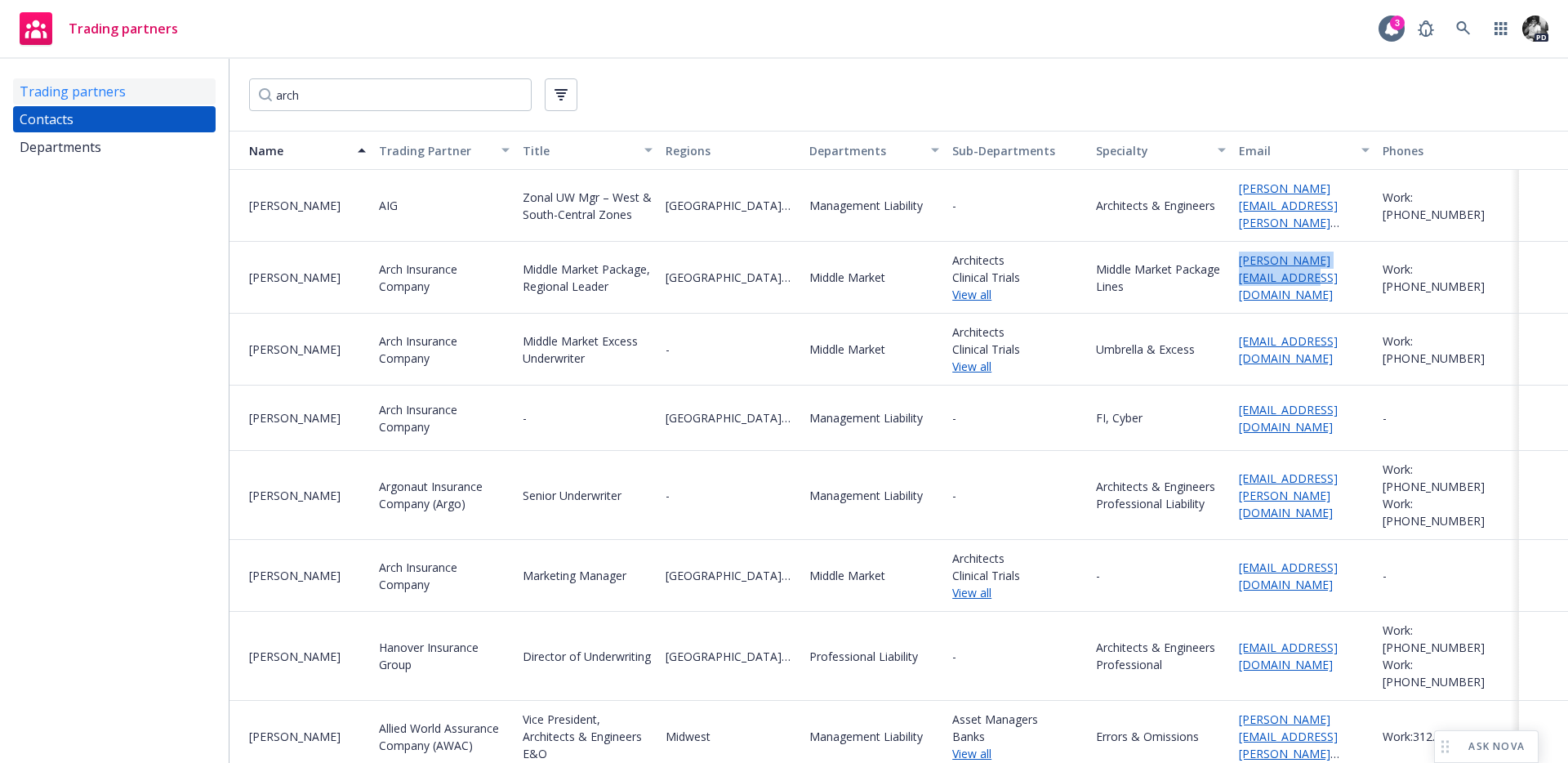 click on "Trading partners" at bounding box center [73, 91] 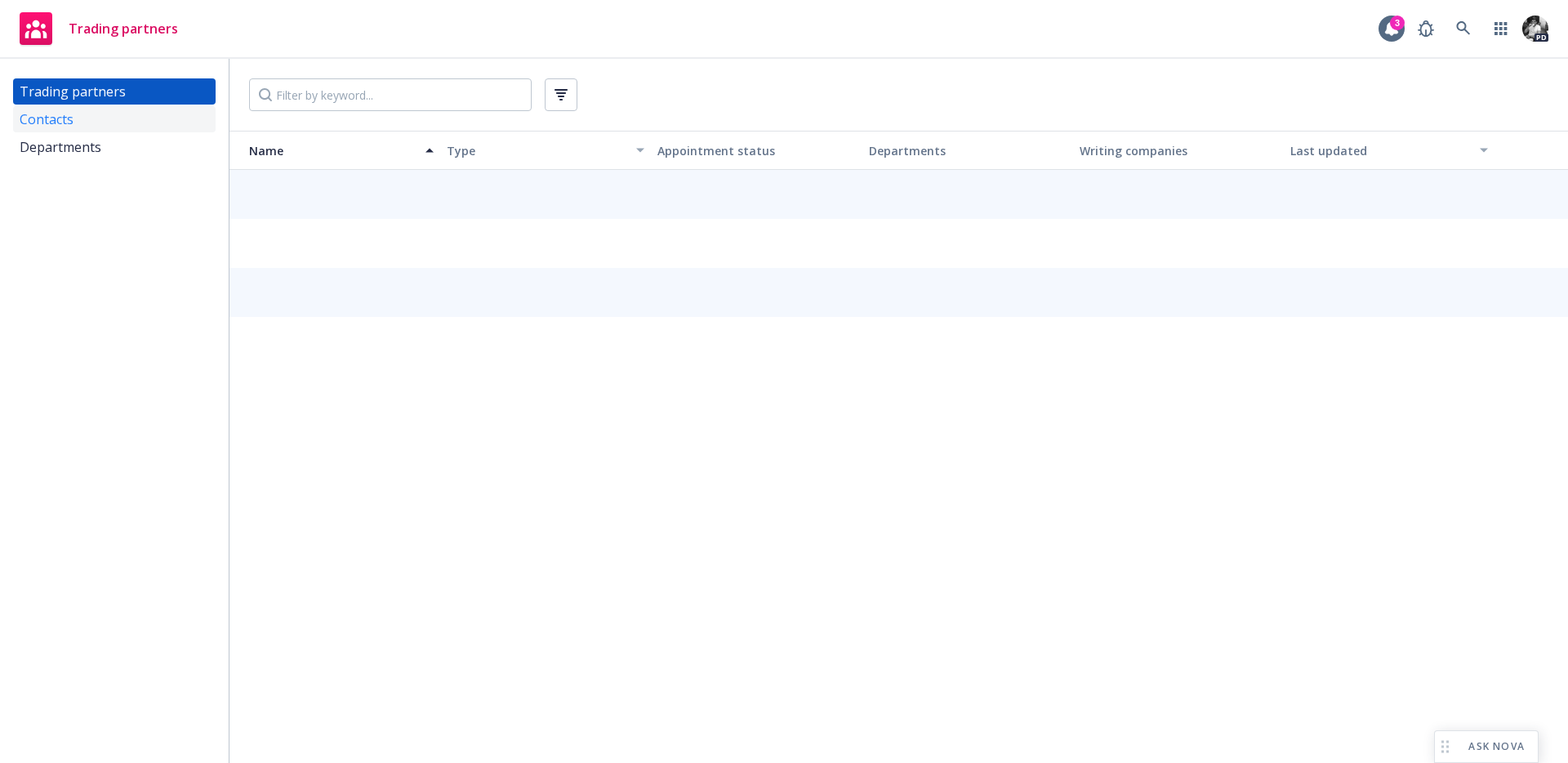 click on "Contacts" at bounding box center [114, 119] 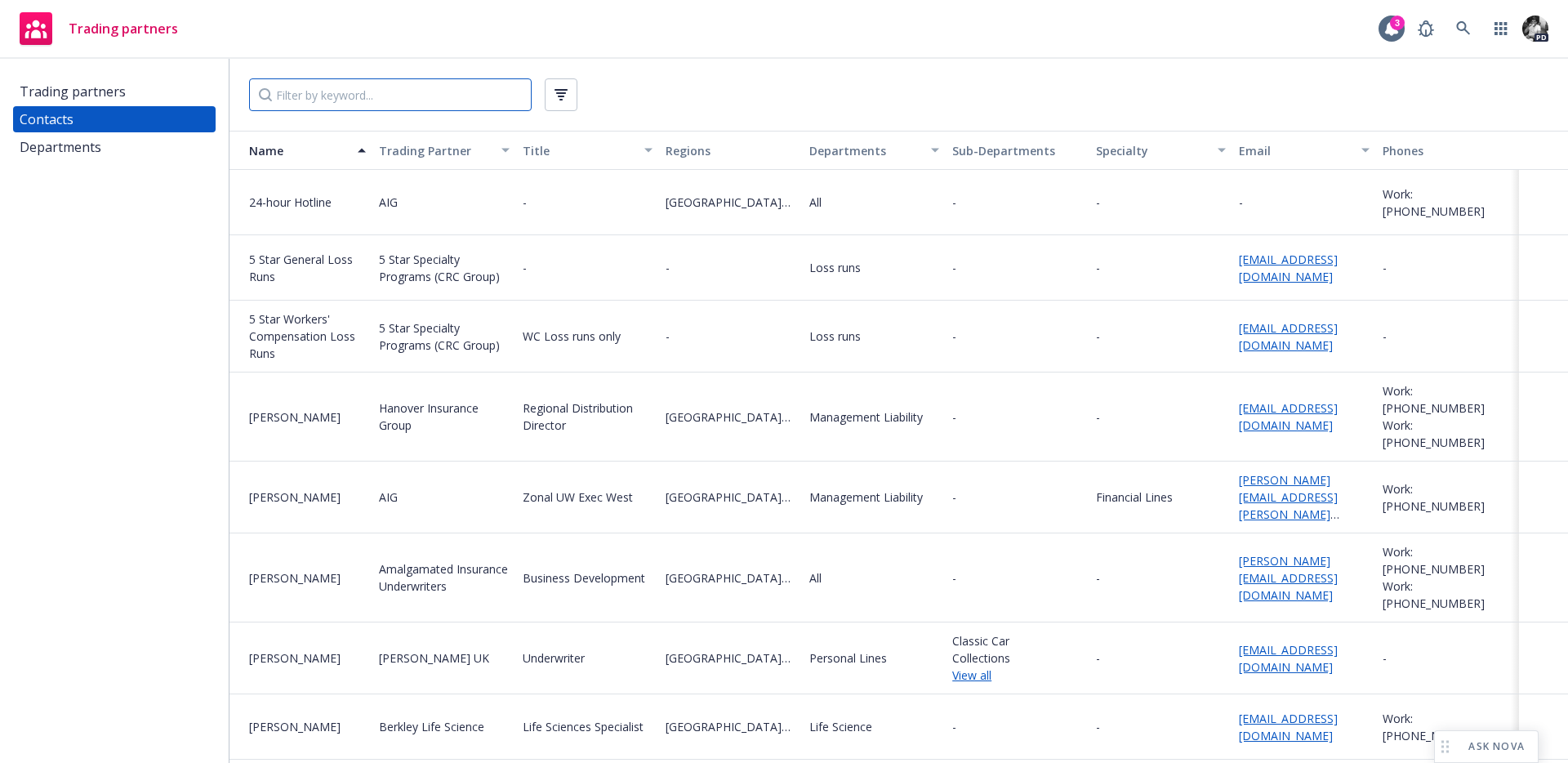 click at bounding box center (390, 95) 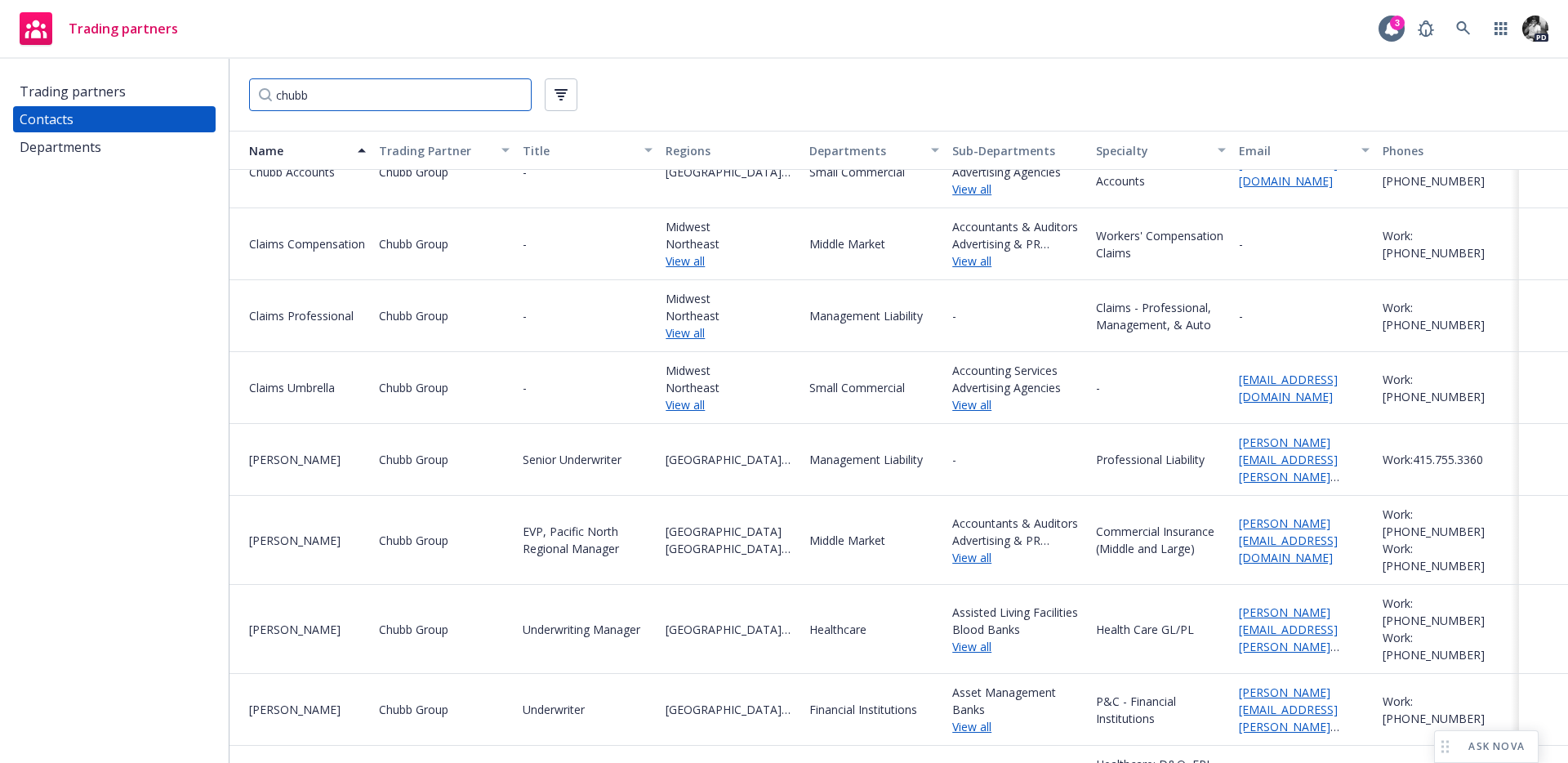 scroll, scrollTop: 302, scrollLeft: 0, axis: vertical 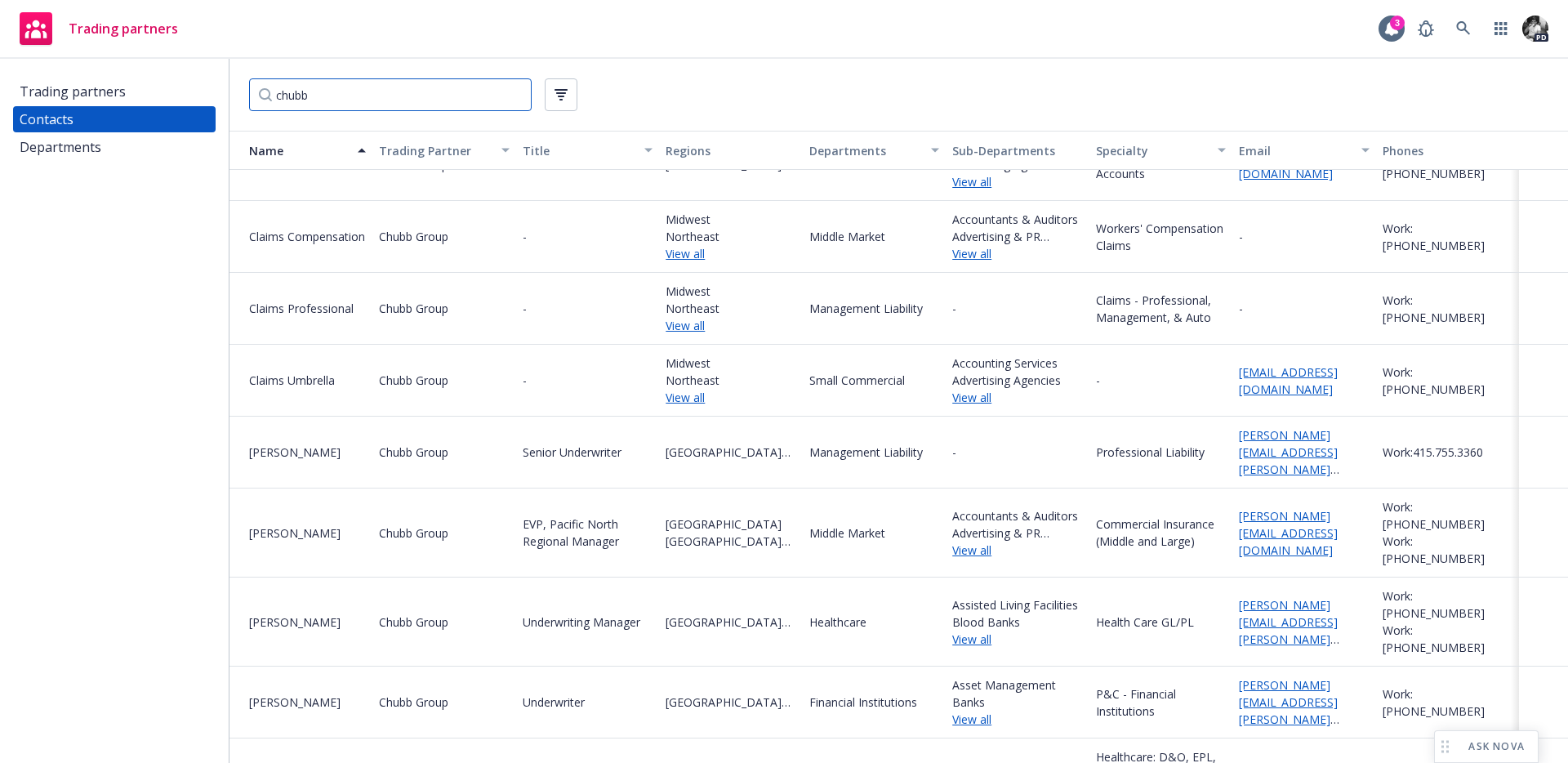 type on "chubb" 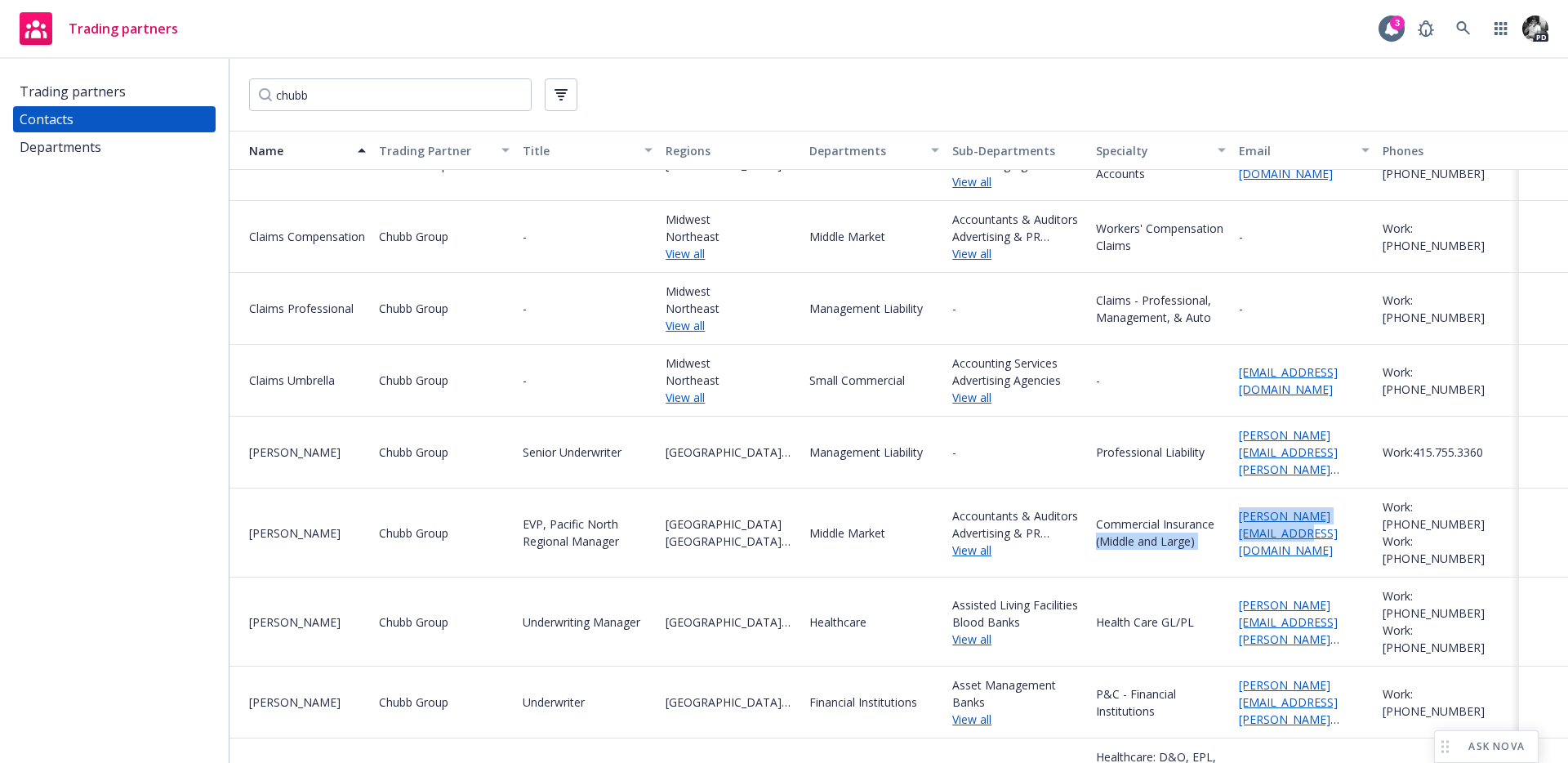 drag, startPoint x: 1277, startPoint y: 531, endPoint x: 1227, endPoint y: 502, distance: 57.80138 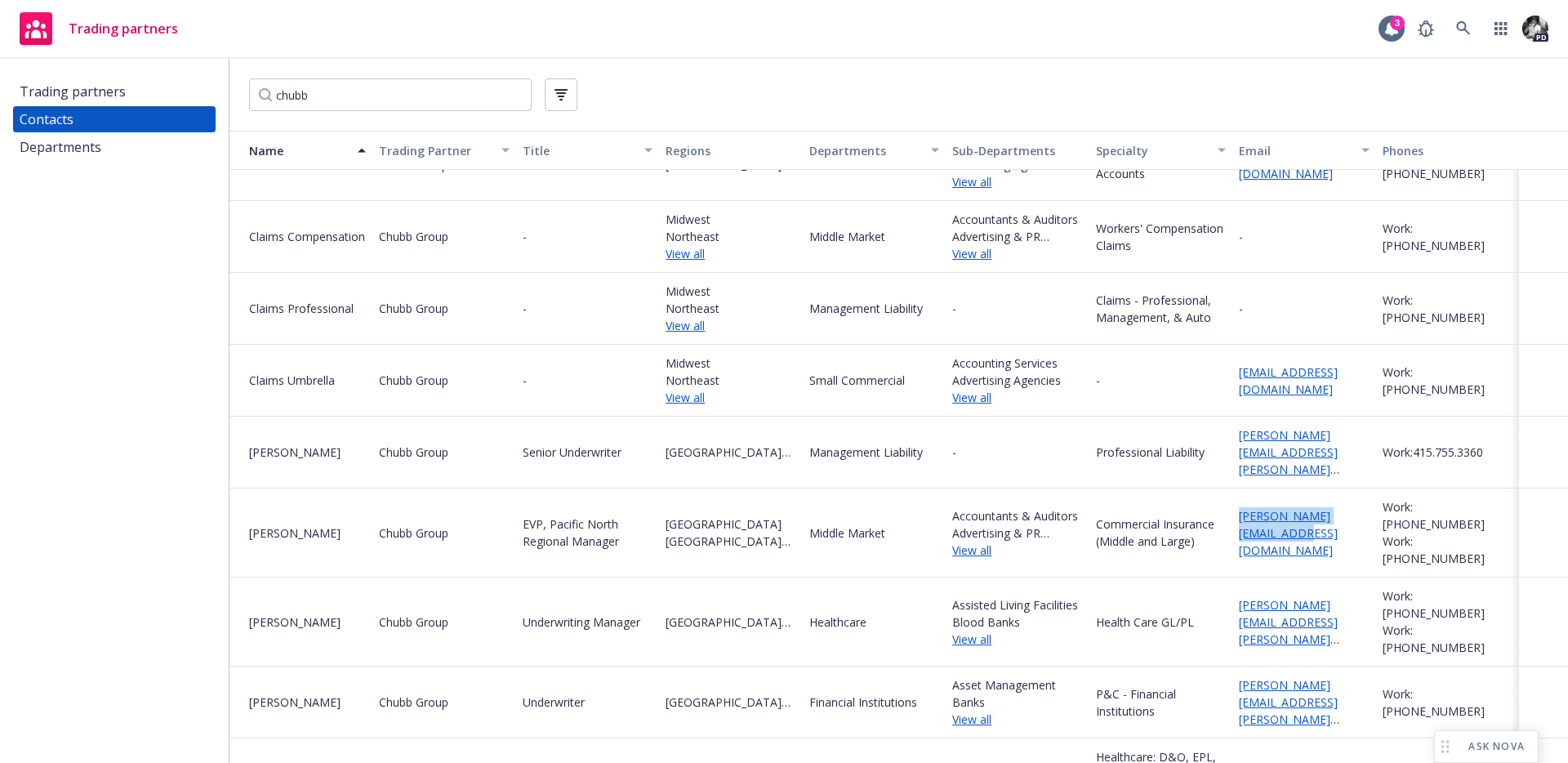 drag, startPoint x: 1258, startPoint y: 531, endPoint x: 1241, endPoint y: 508, distance: 28.6007 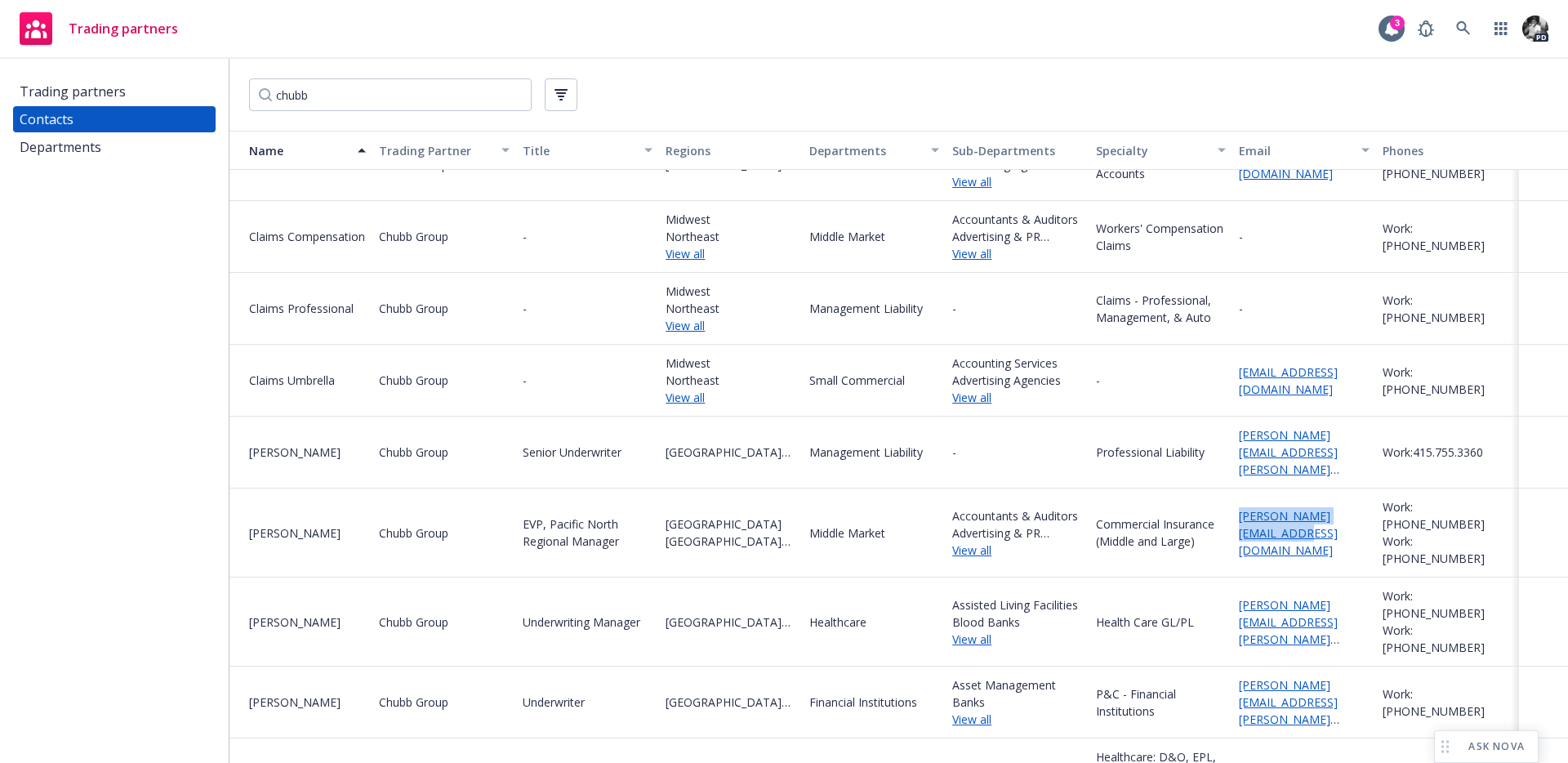 copy on "Corey.Rider@newfront.com" 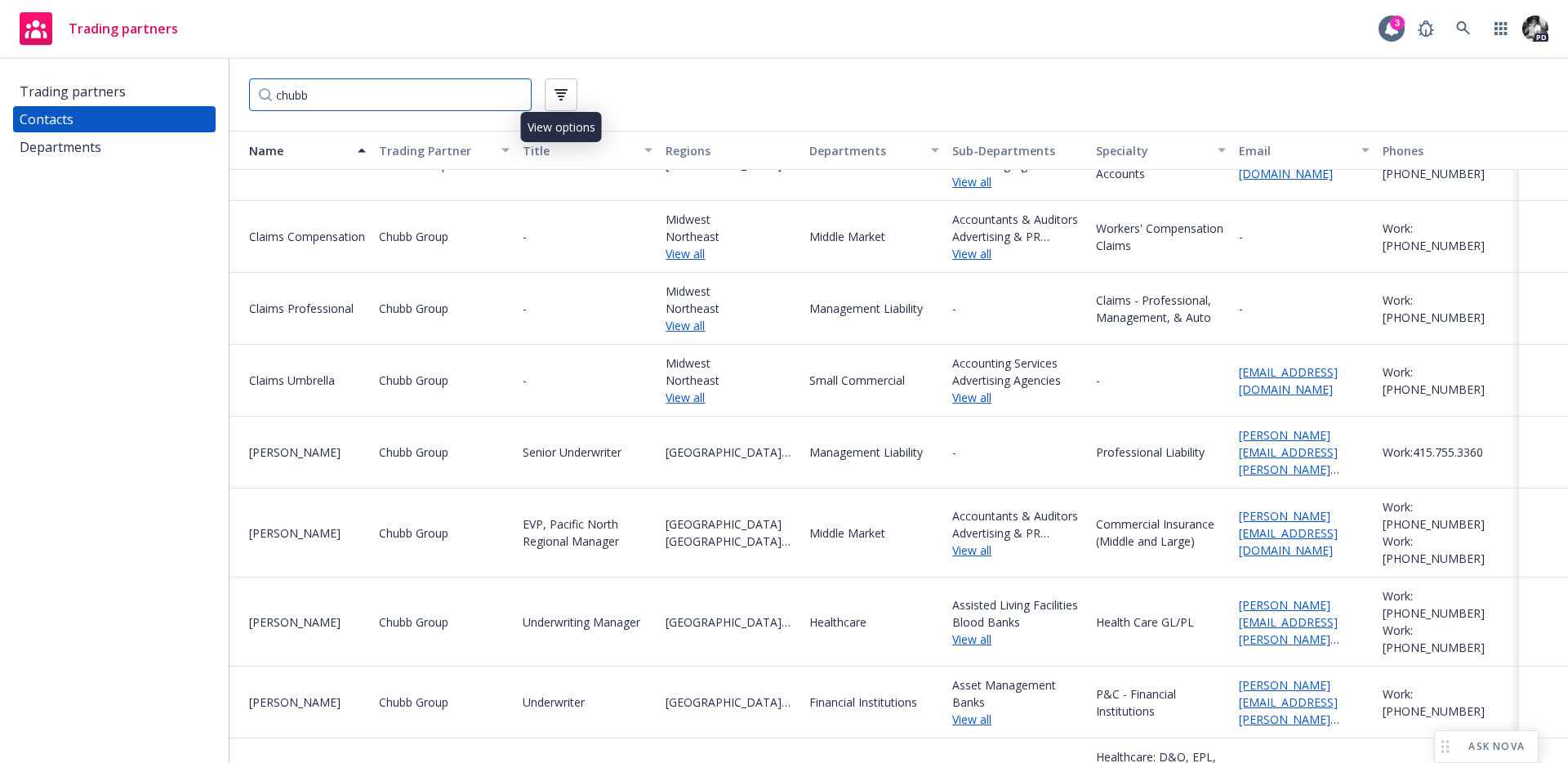 click on "chubb" at bounding box center (390, 95) 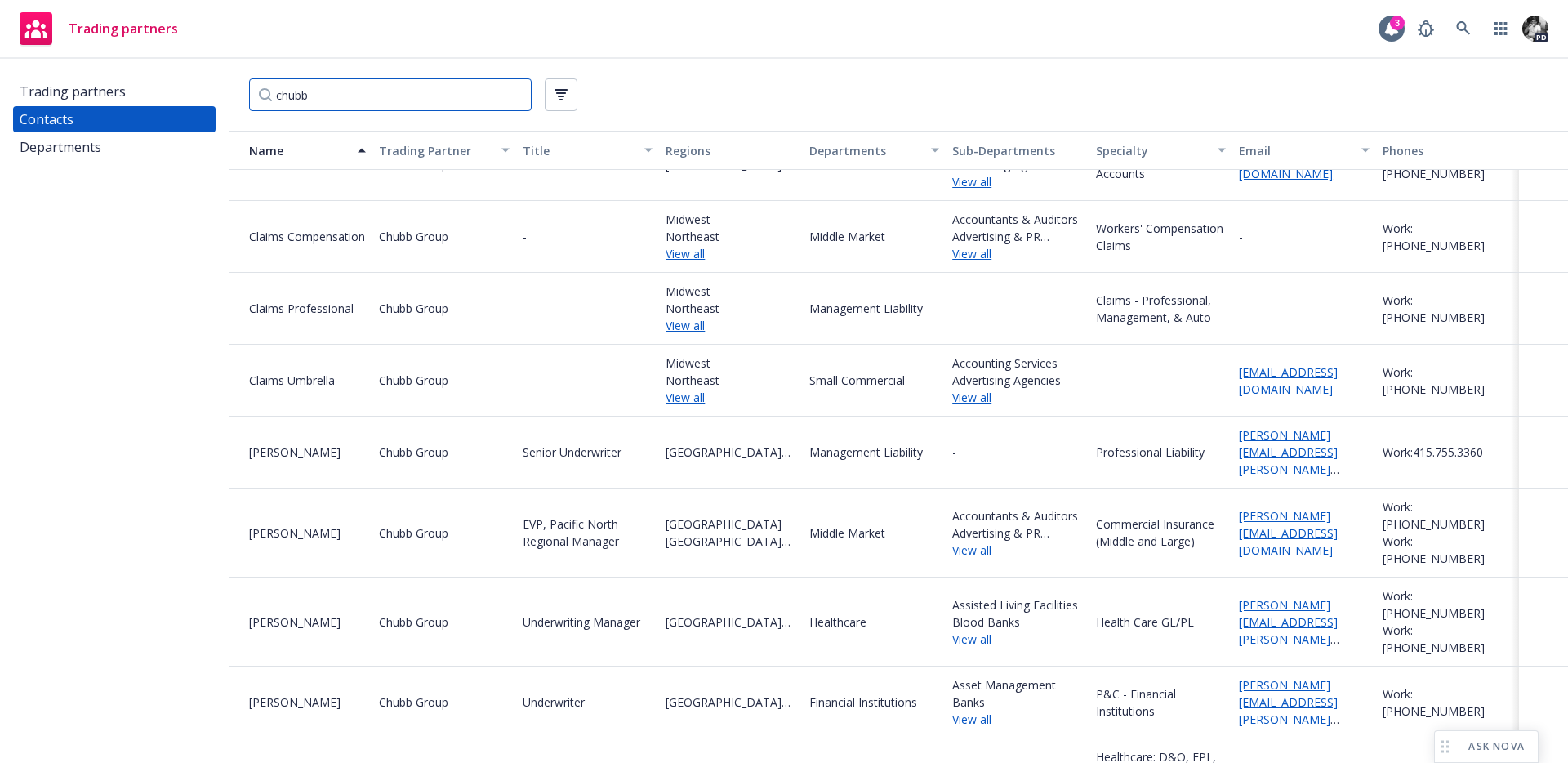 click on "chubb" at bounding box center [390, 95] 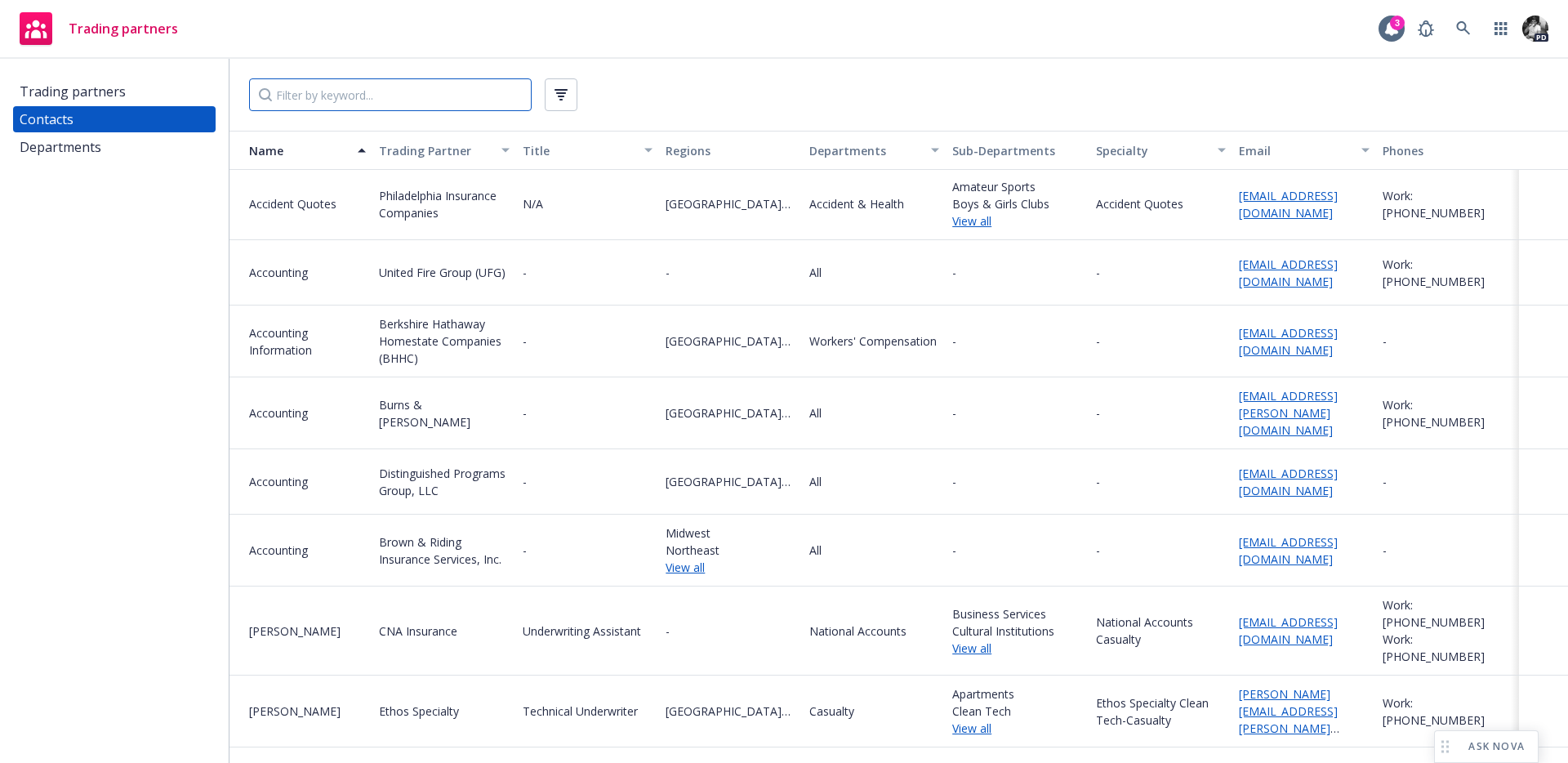 scroll, scrollTop: 543, scrollLeft: 0, axis: vertical 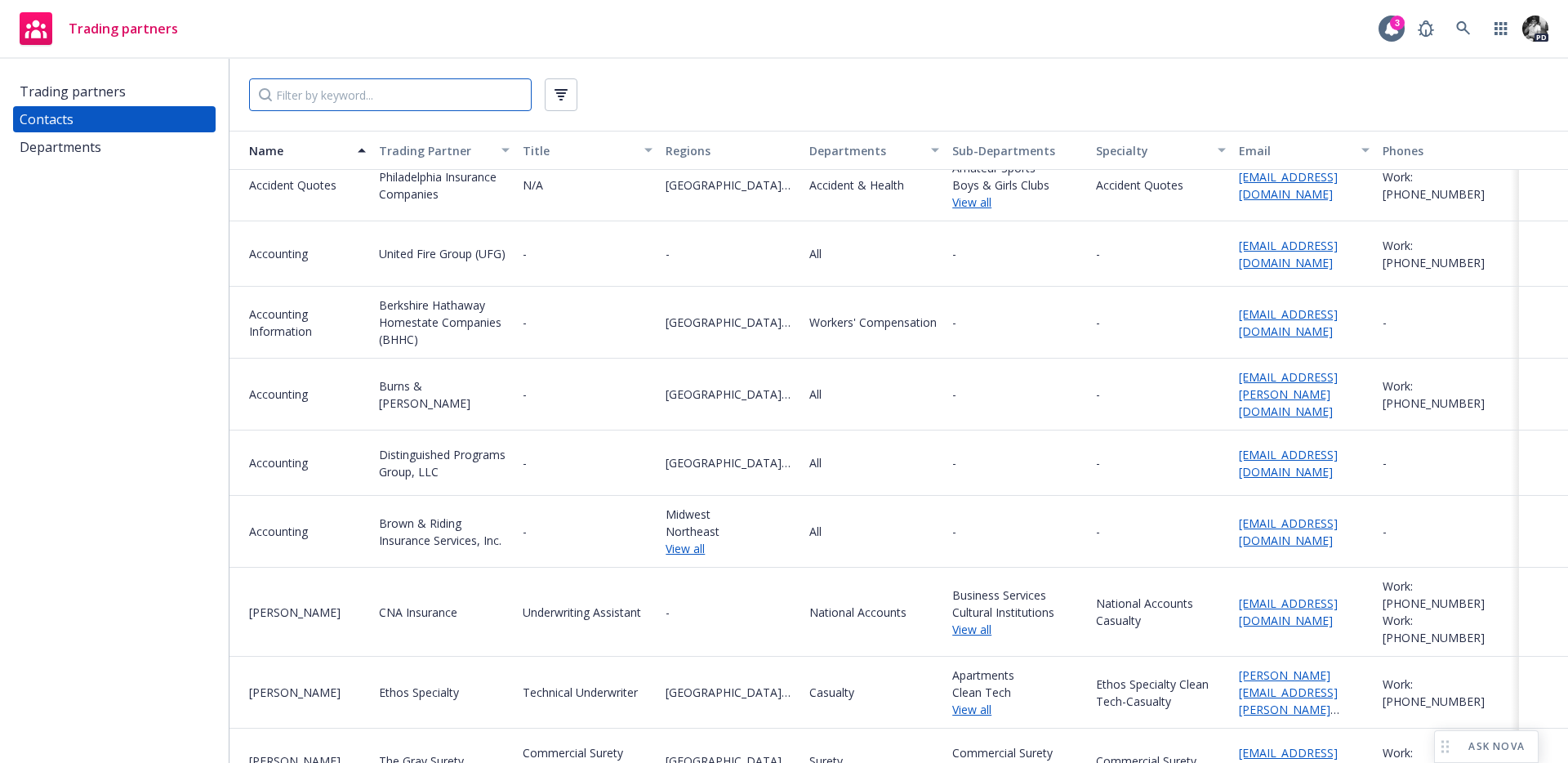 click at bounding box center (390, 95) 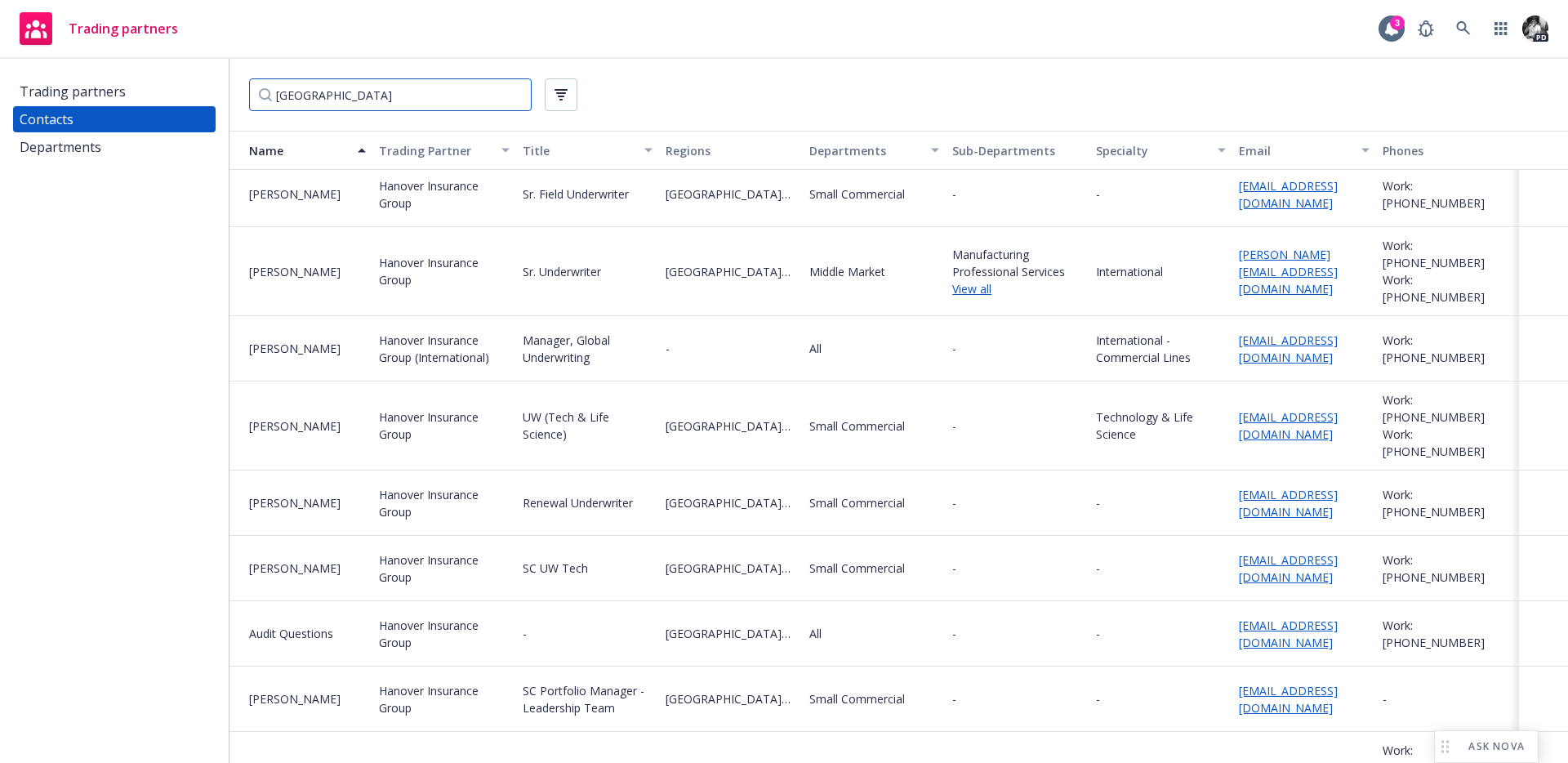 scroll, scrollTop: 0, scrollLeft: 0, axis: both 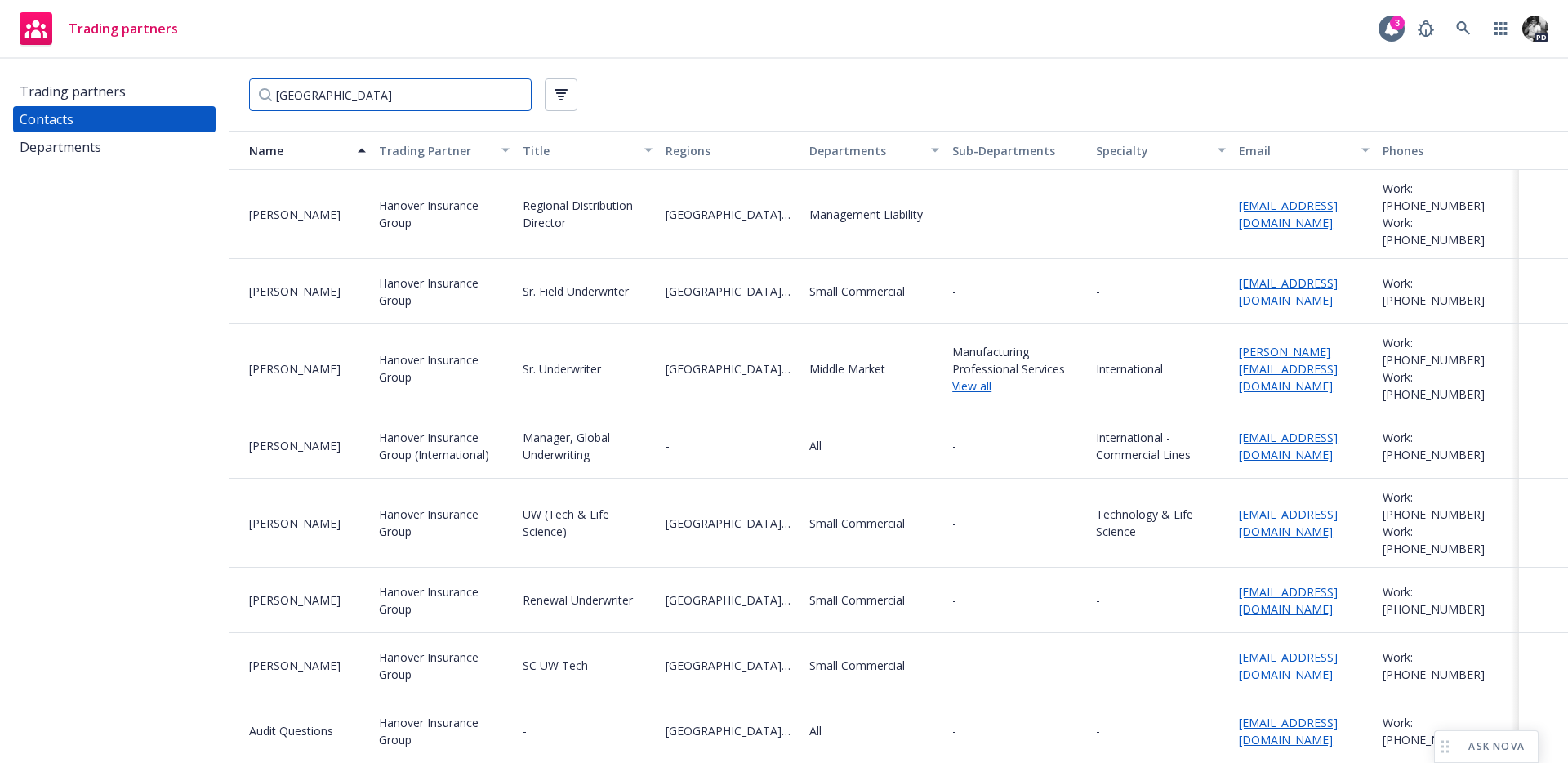type on "hanover" 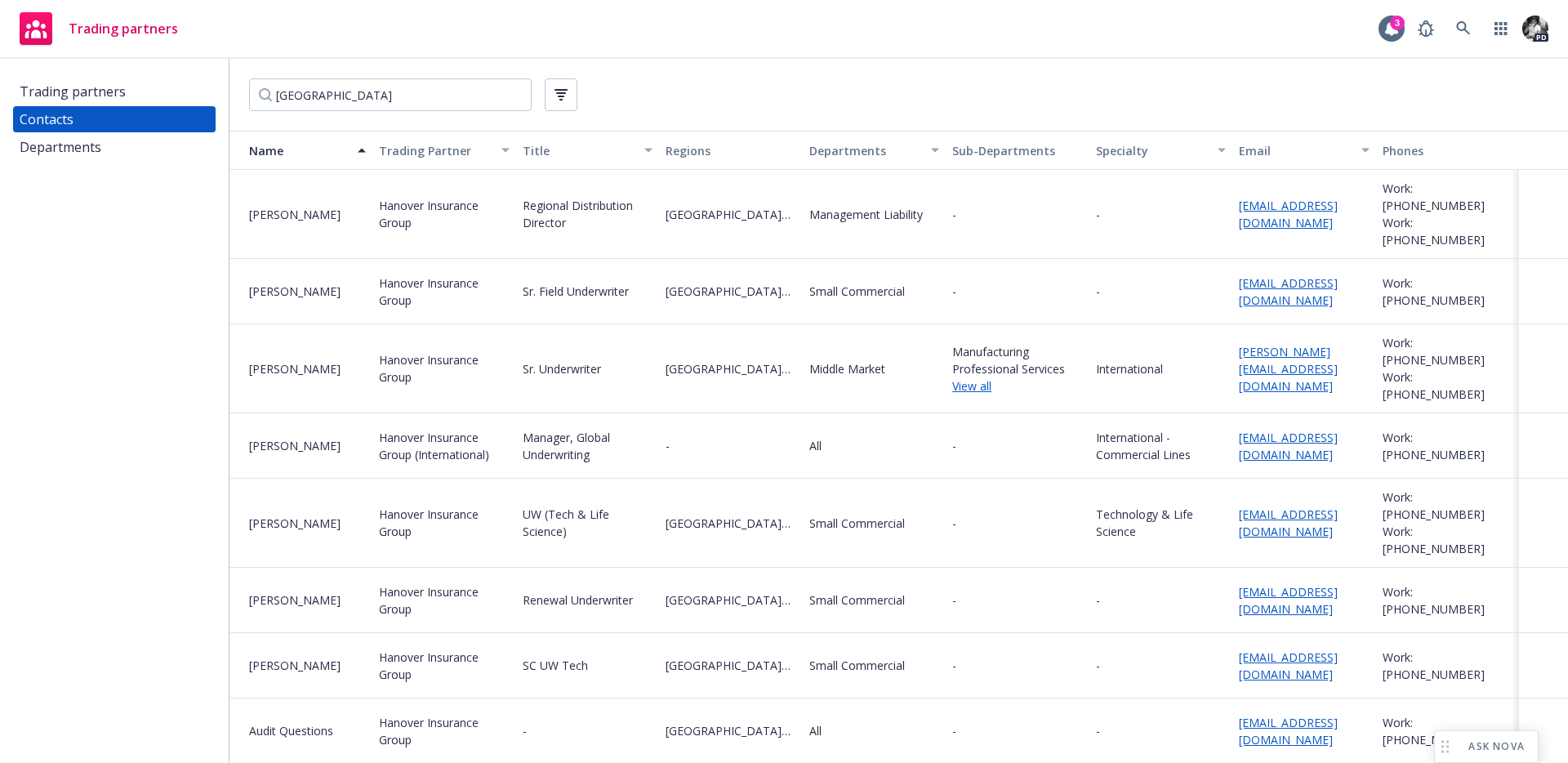 click on "Middle Market" at bounding box center (874, 368) 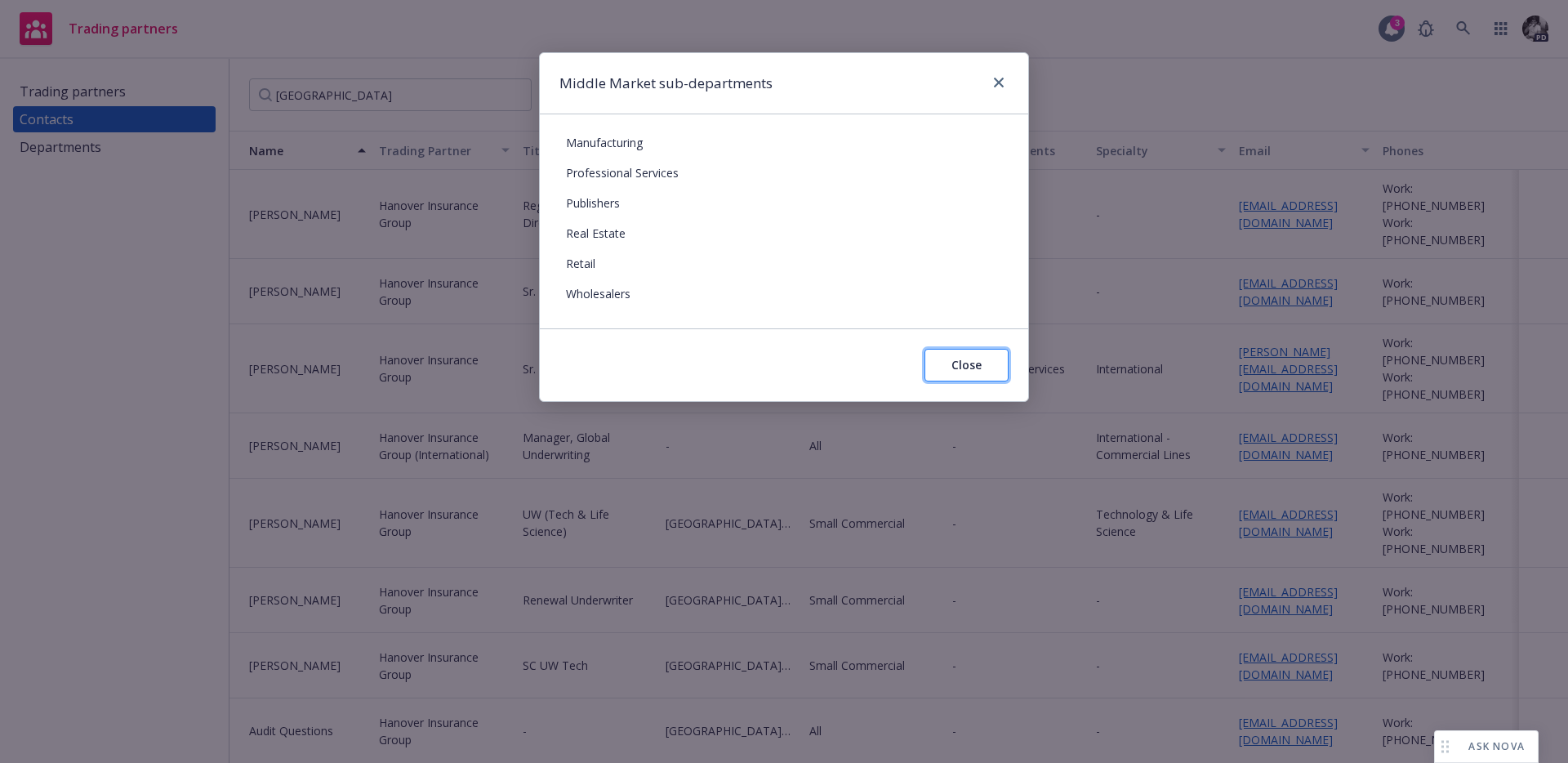 click on "Close" at bounding box center (966, 365) 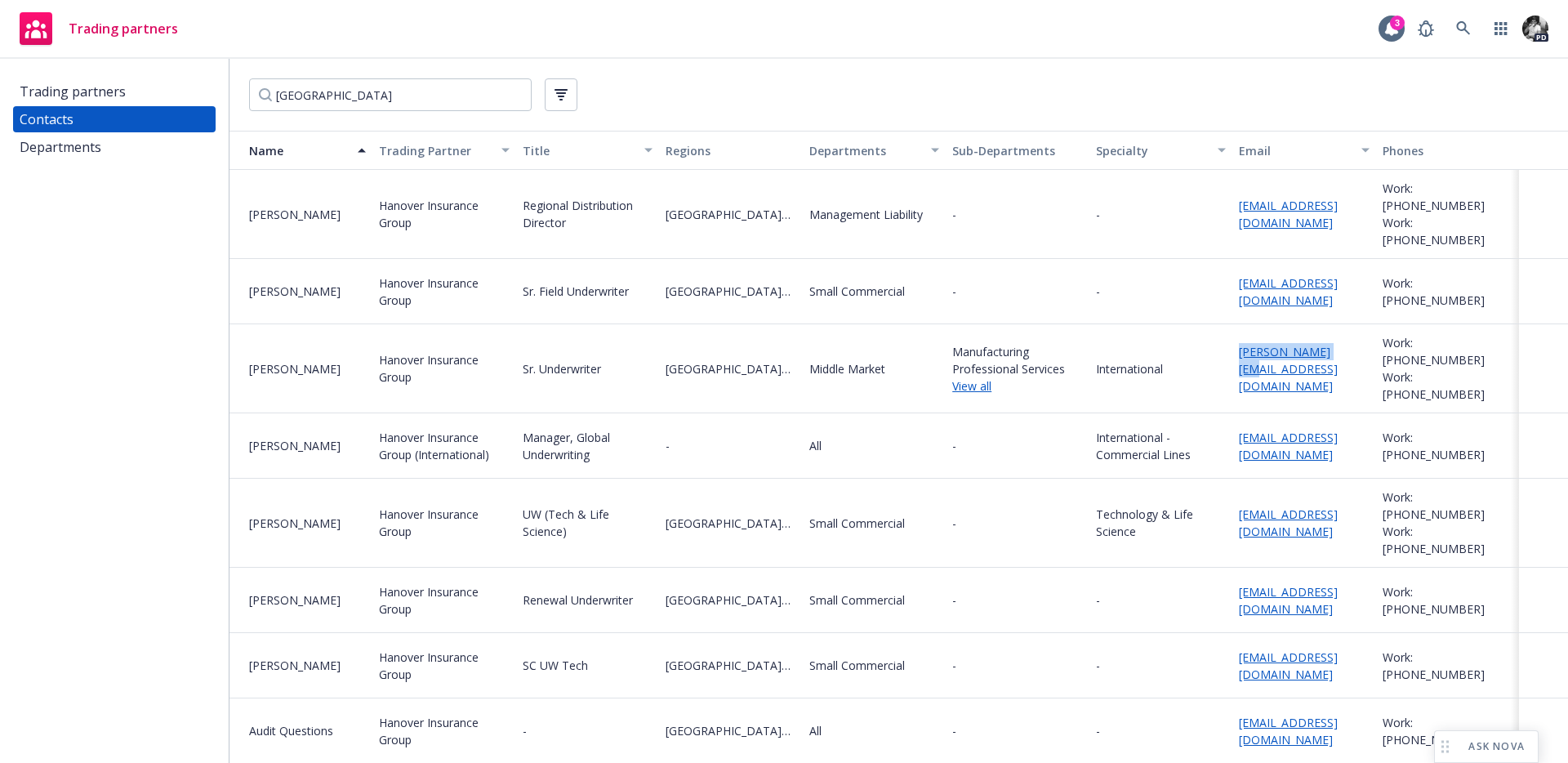 drag, startPoint x: 1352, startPoint y: 343, endPoint x: 1239, endPoint y: 336, distance: 113.21661 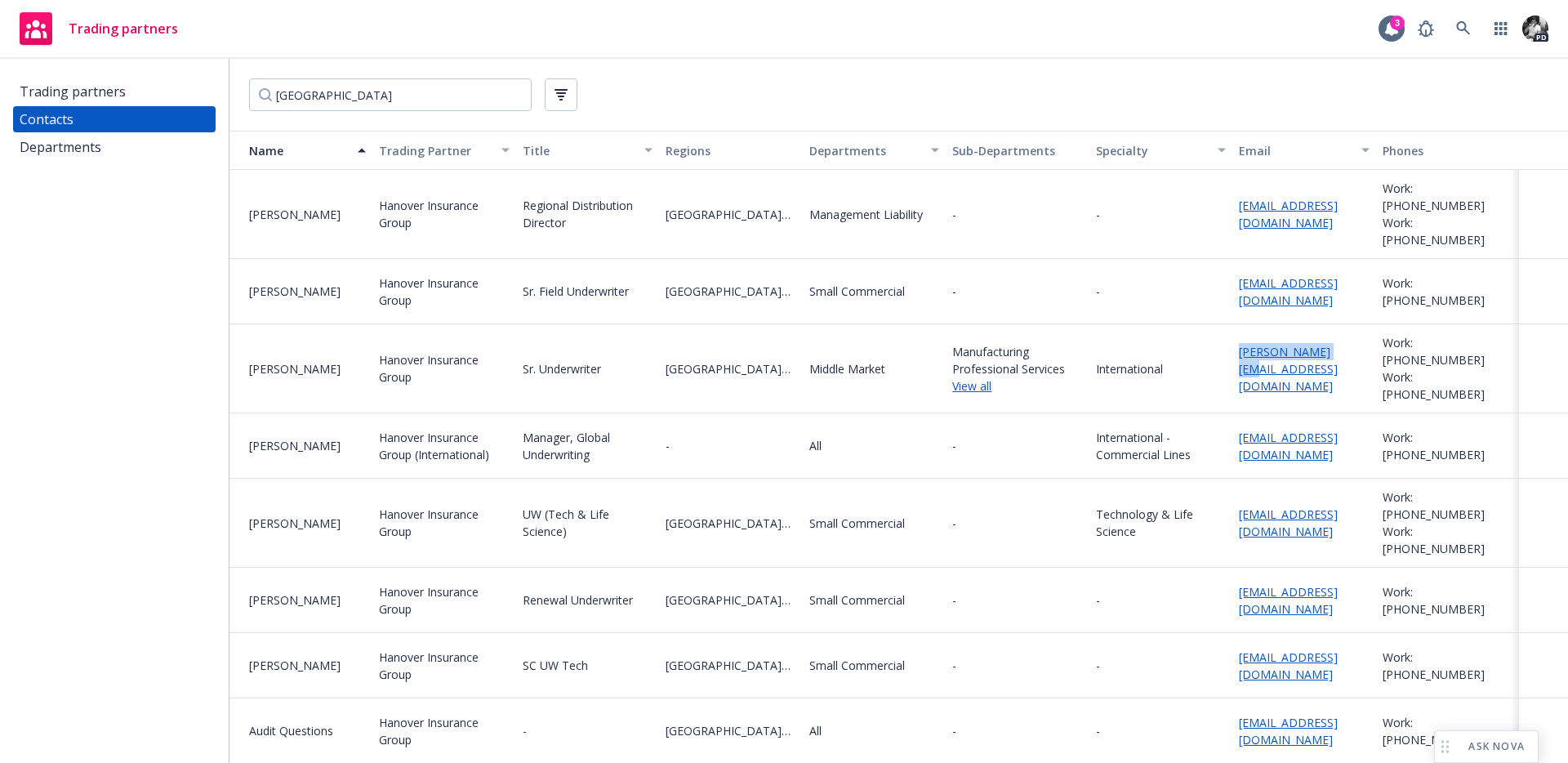click on "ayau@hanover.com" at bounding box center (1303, 368) 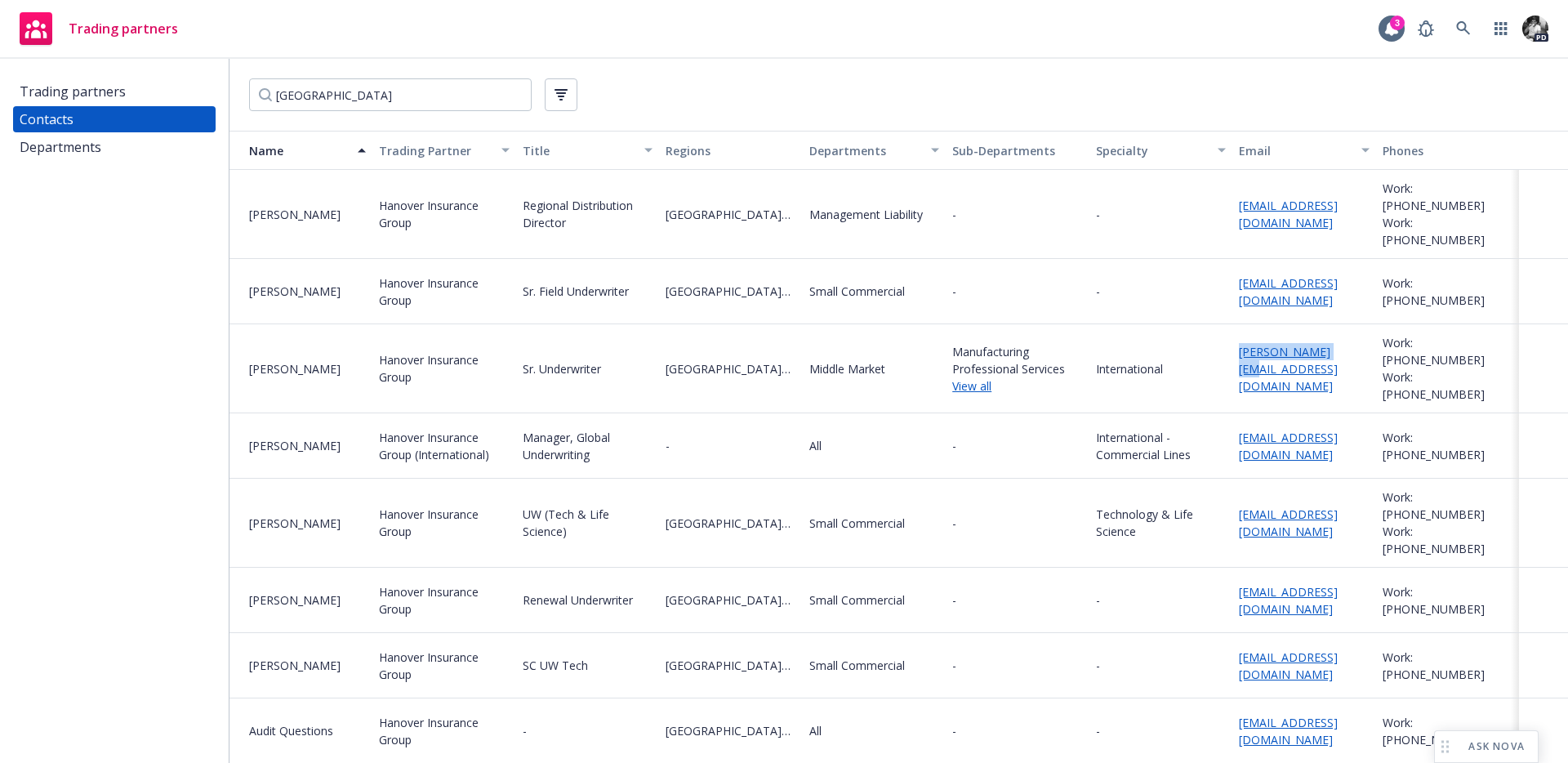 copy on "ayau@hanover.com" 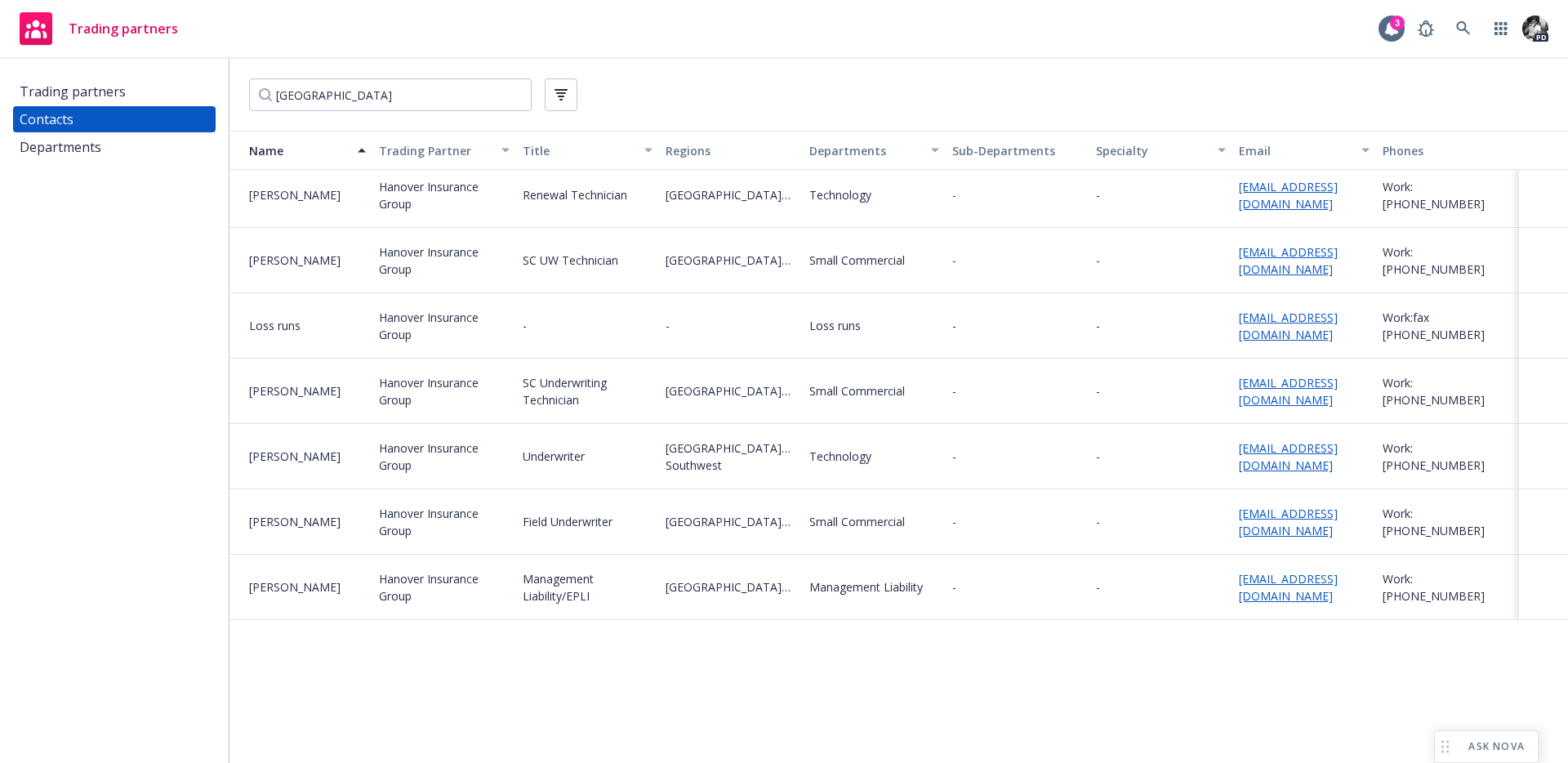 scroll, scrollTop: 2987, scrollLeft: 0, axis: vertical 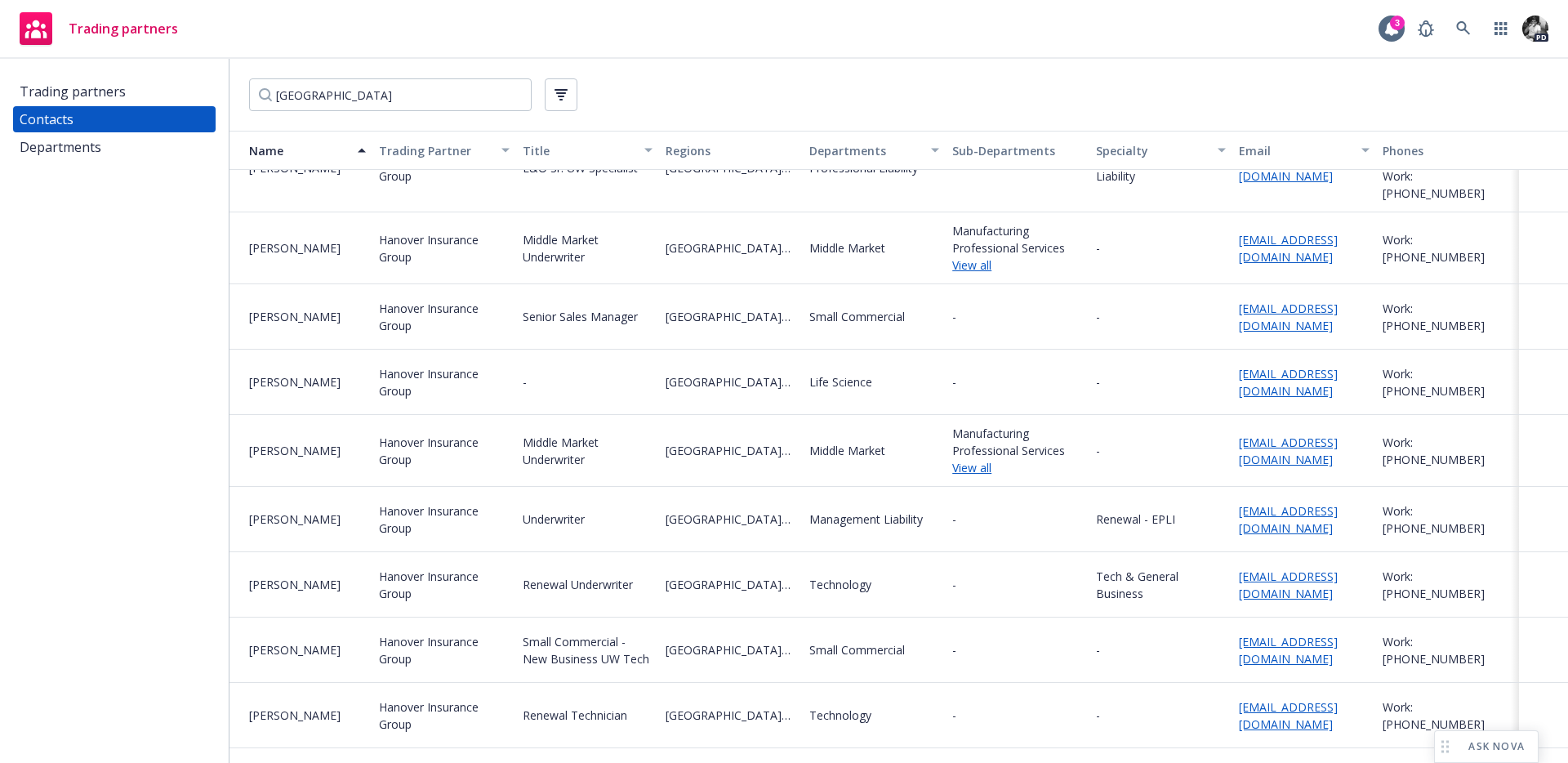 click on "View all" at bounding box center (1017, 467) 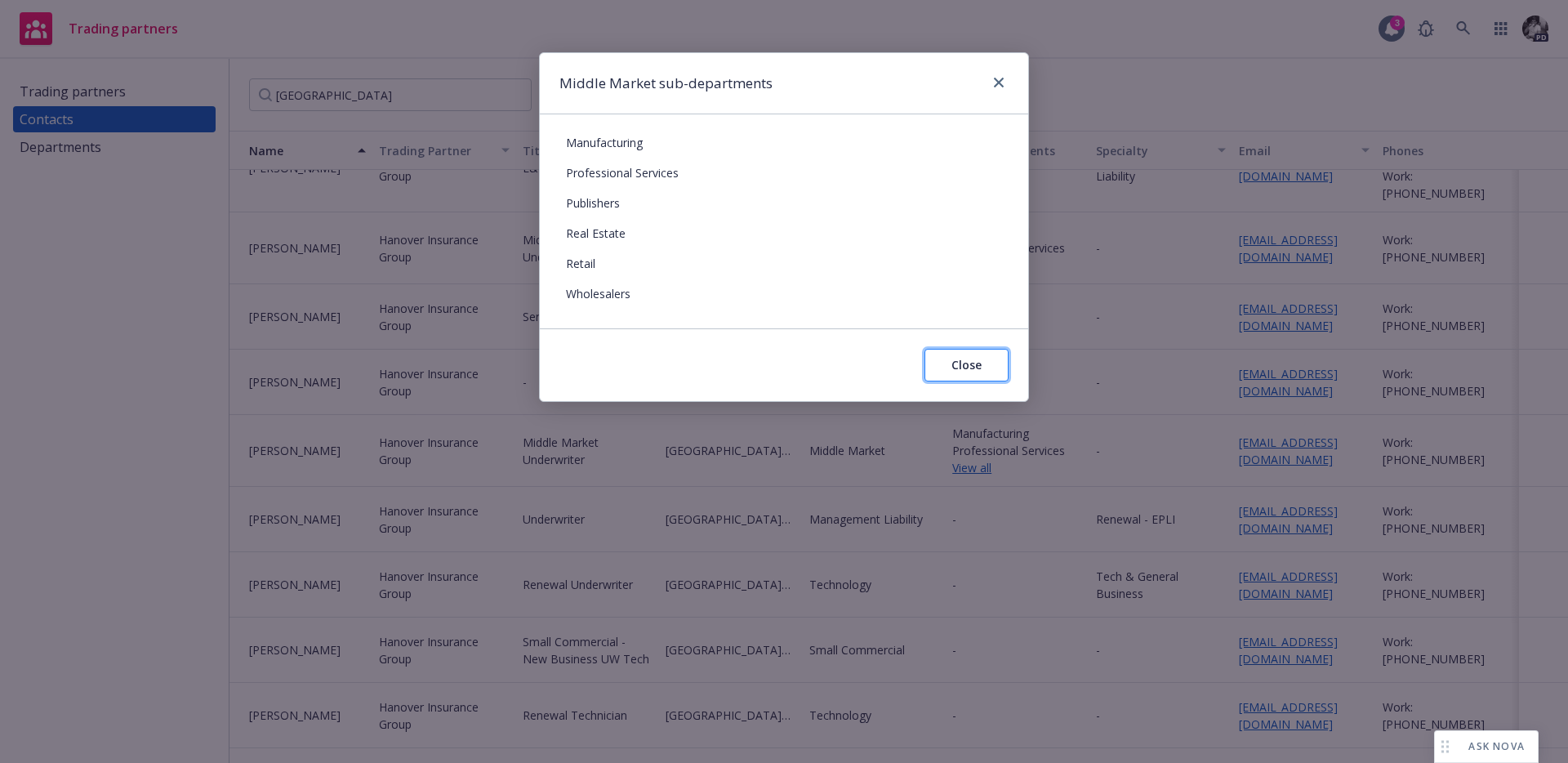 click on "Close" at bounding box center (966, 364) 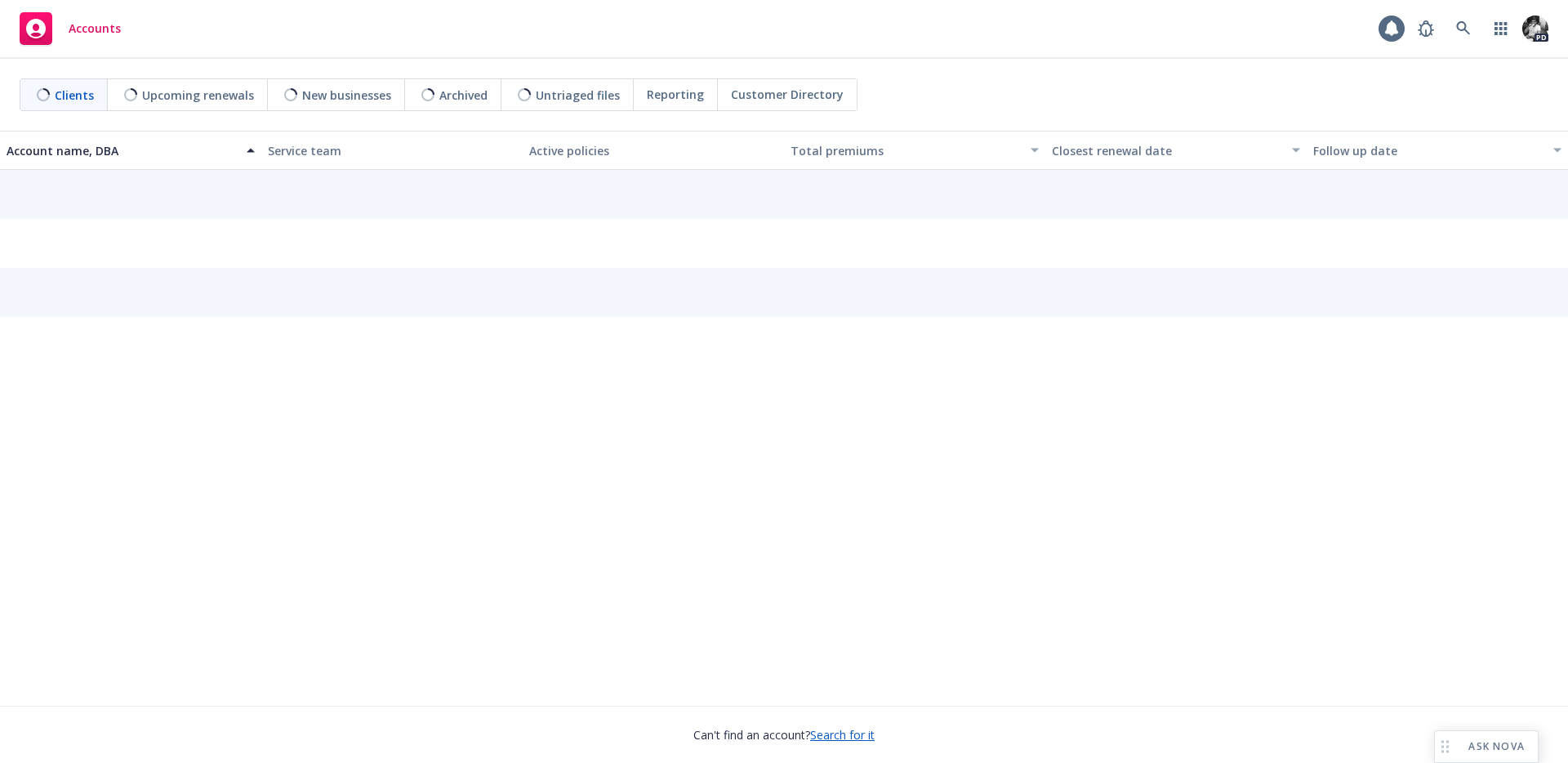 scroll, scrollTop: 0, scrollLeft: 0, axis: both 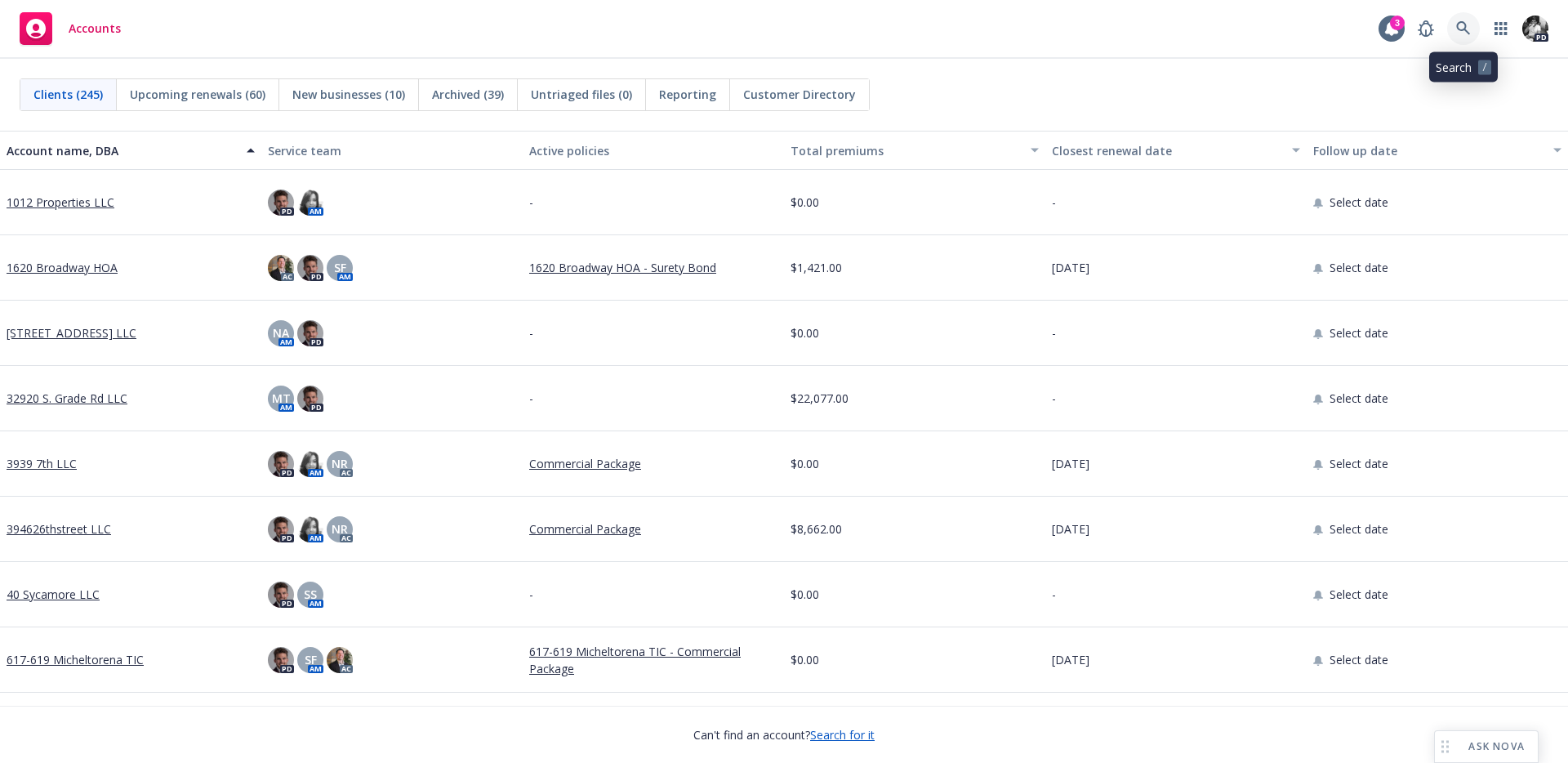 click 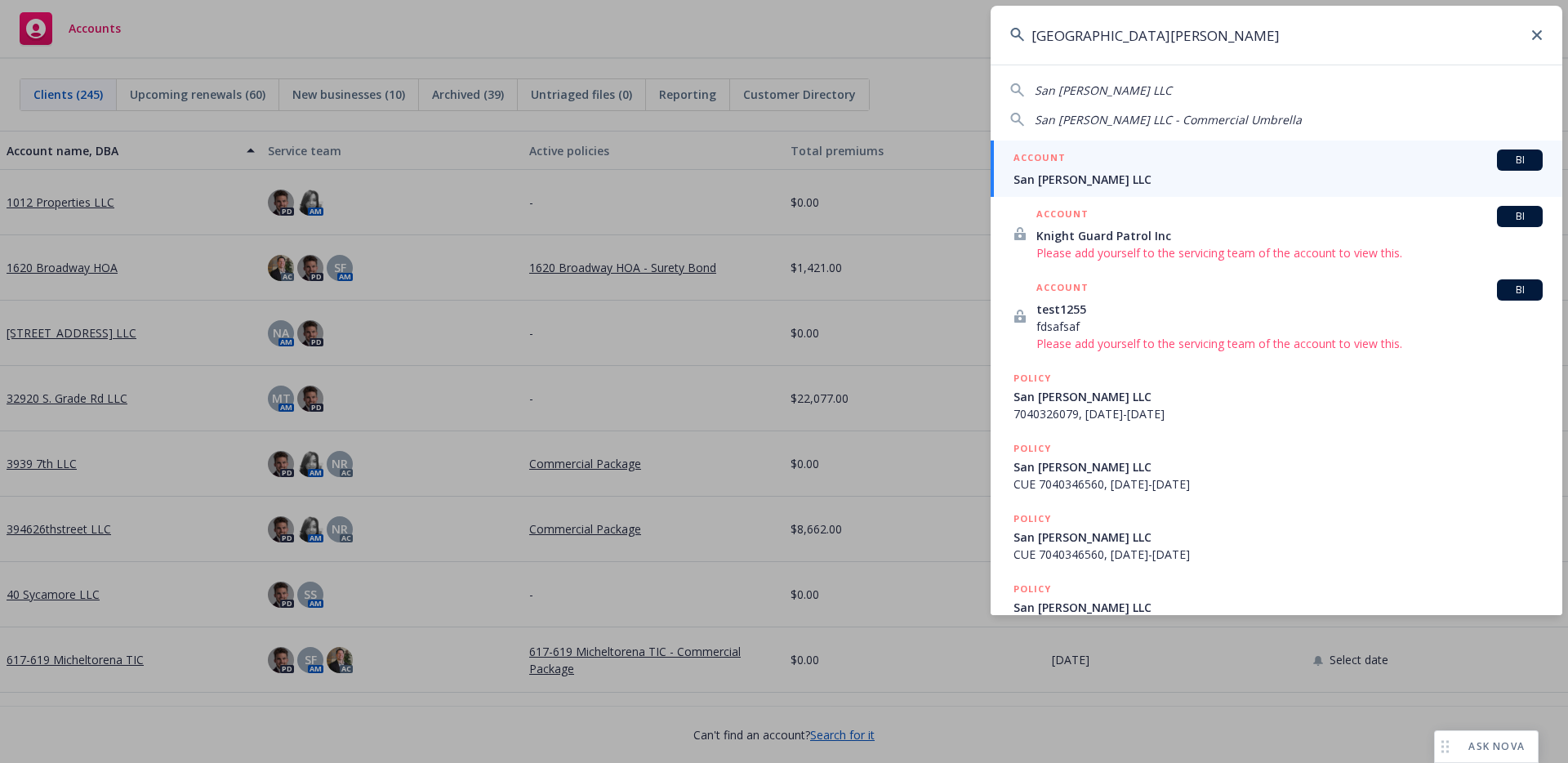 type on "san francisco townsen" 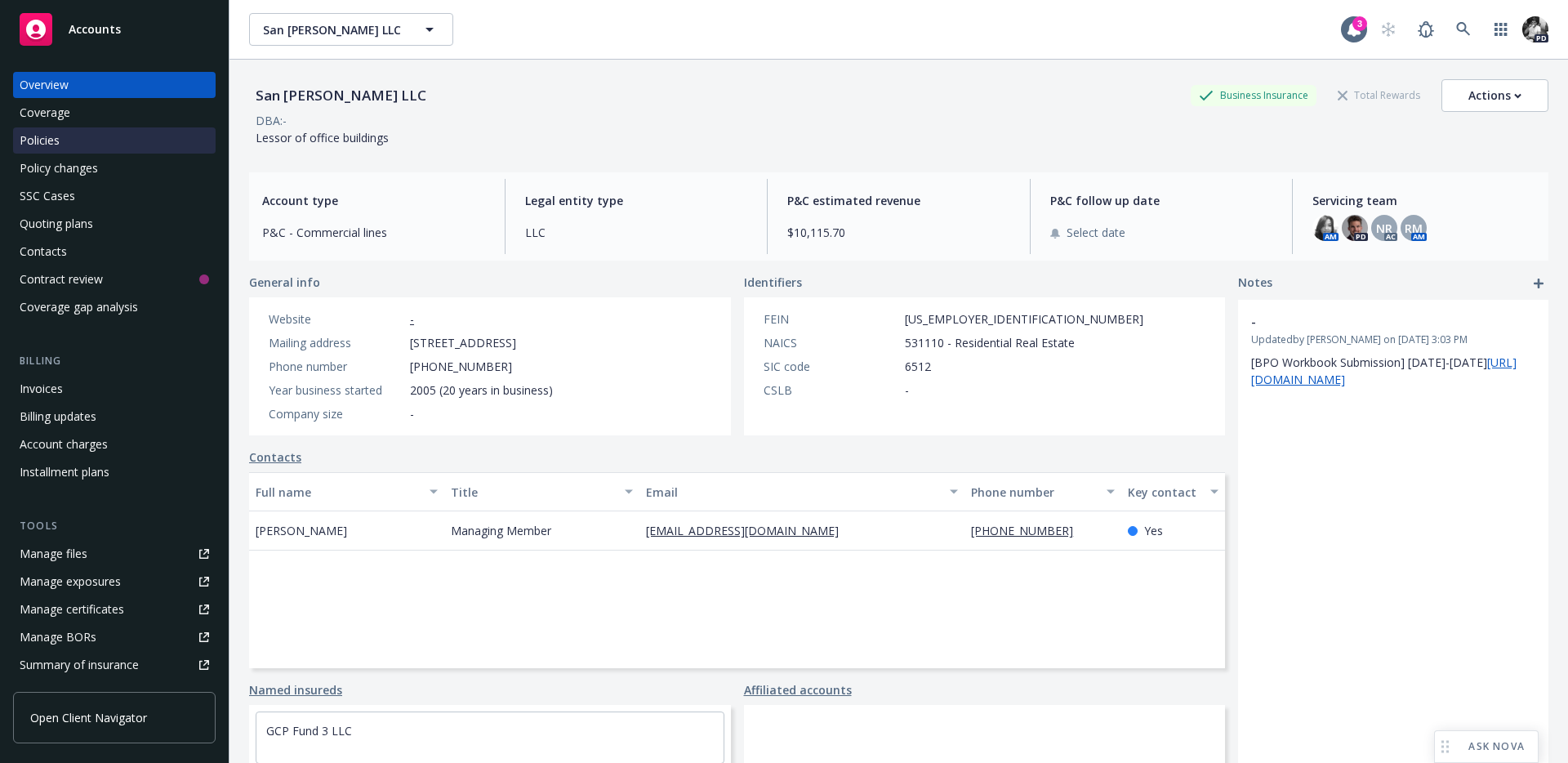 click on "Policies" at bounding box center [114, 141] 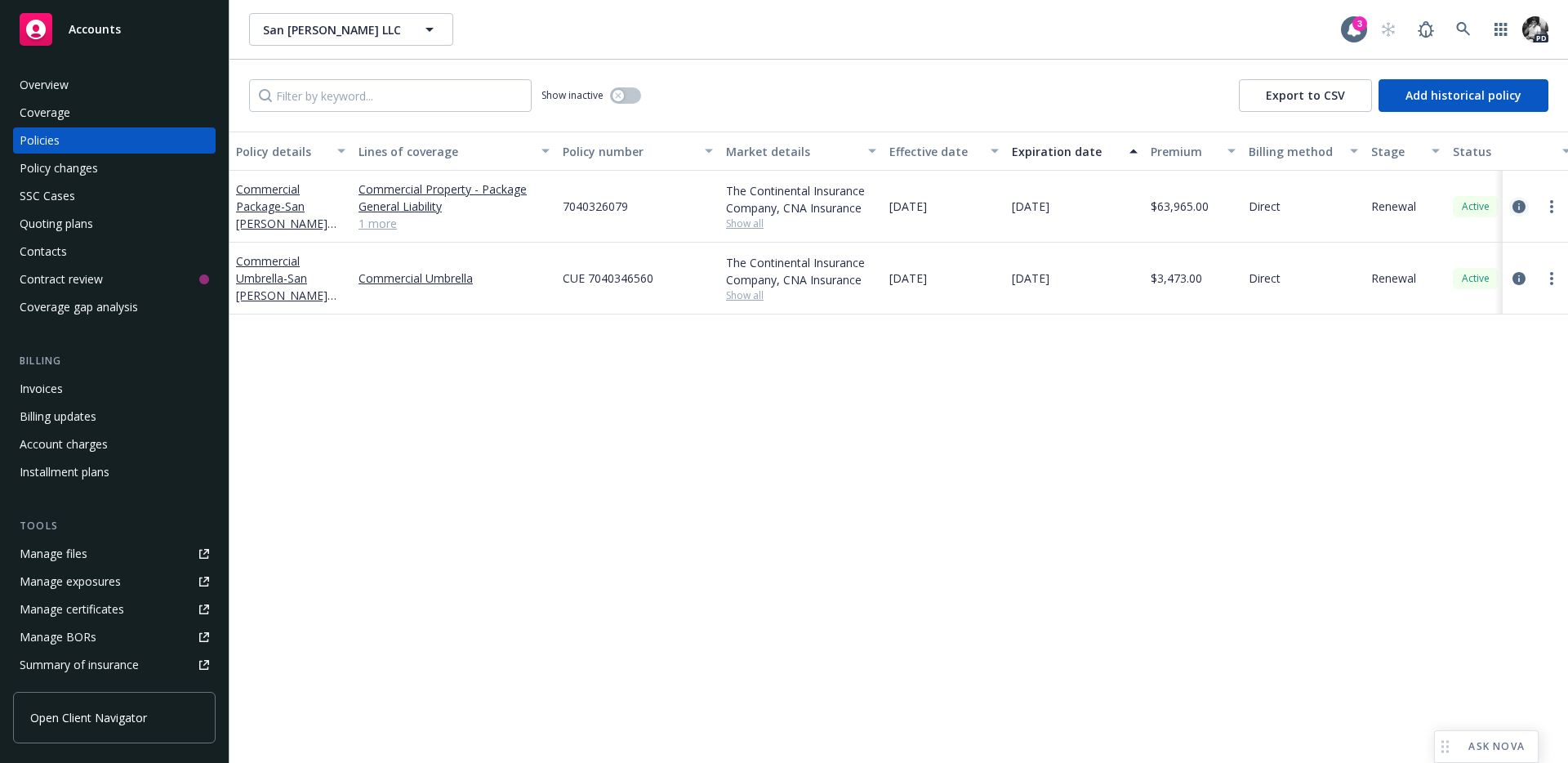 click 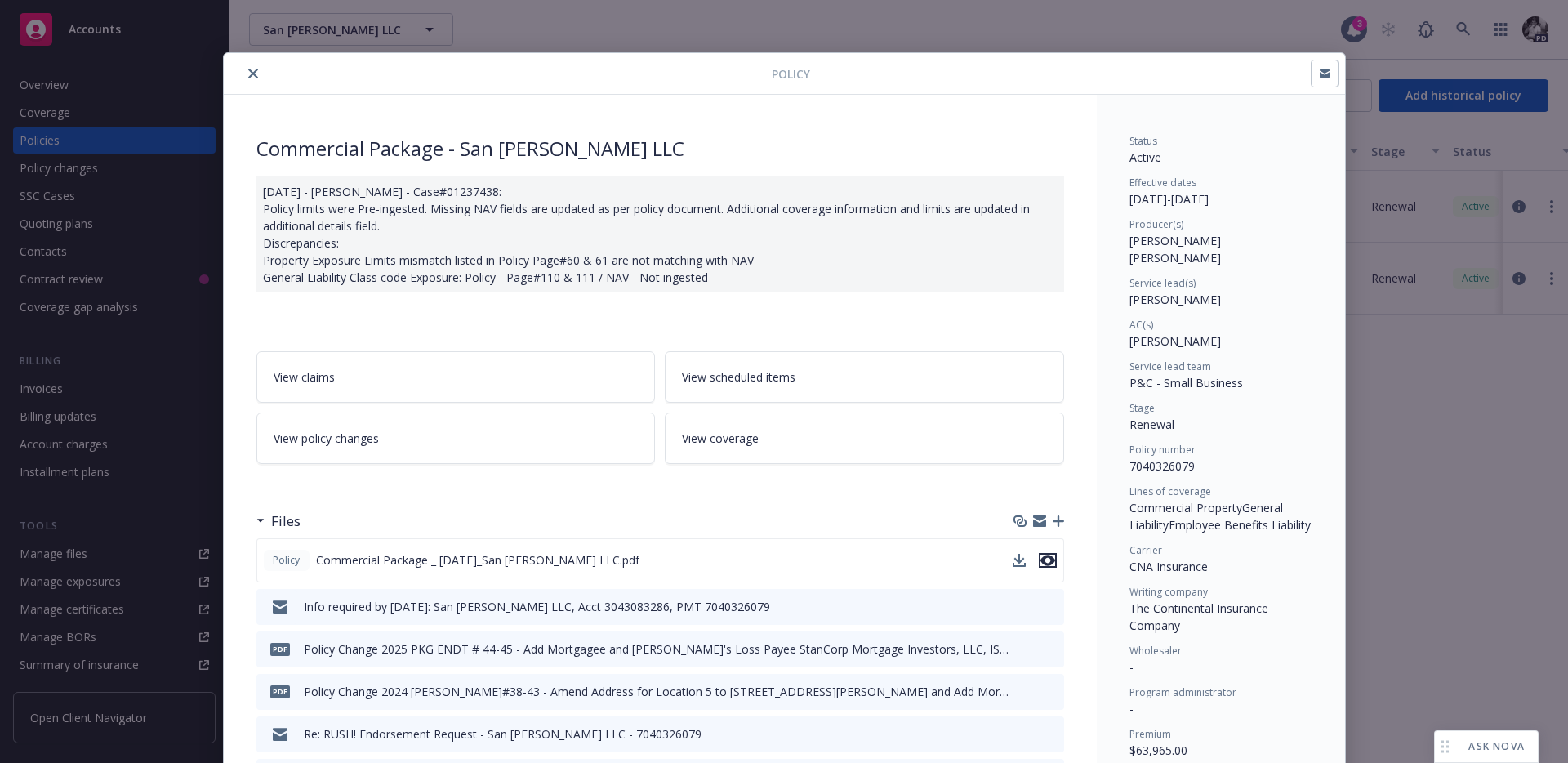 click 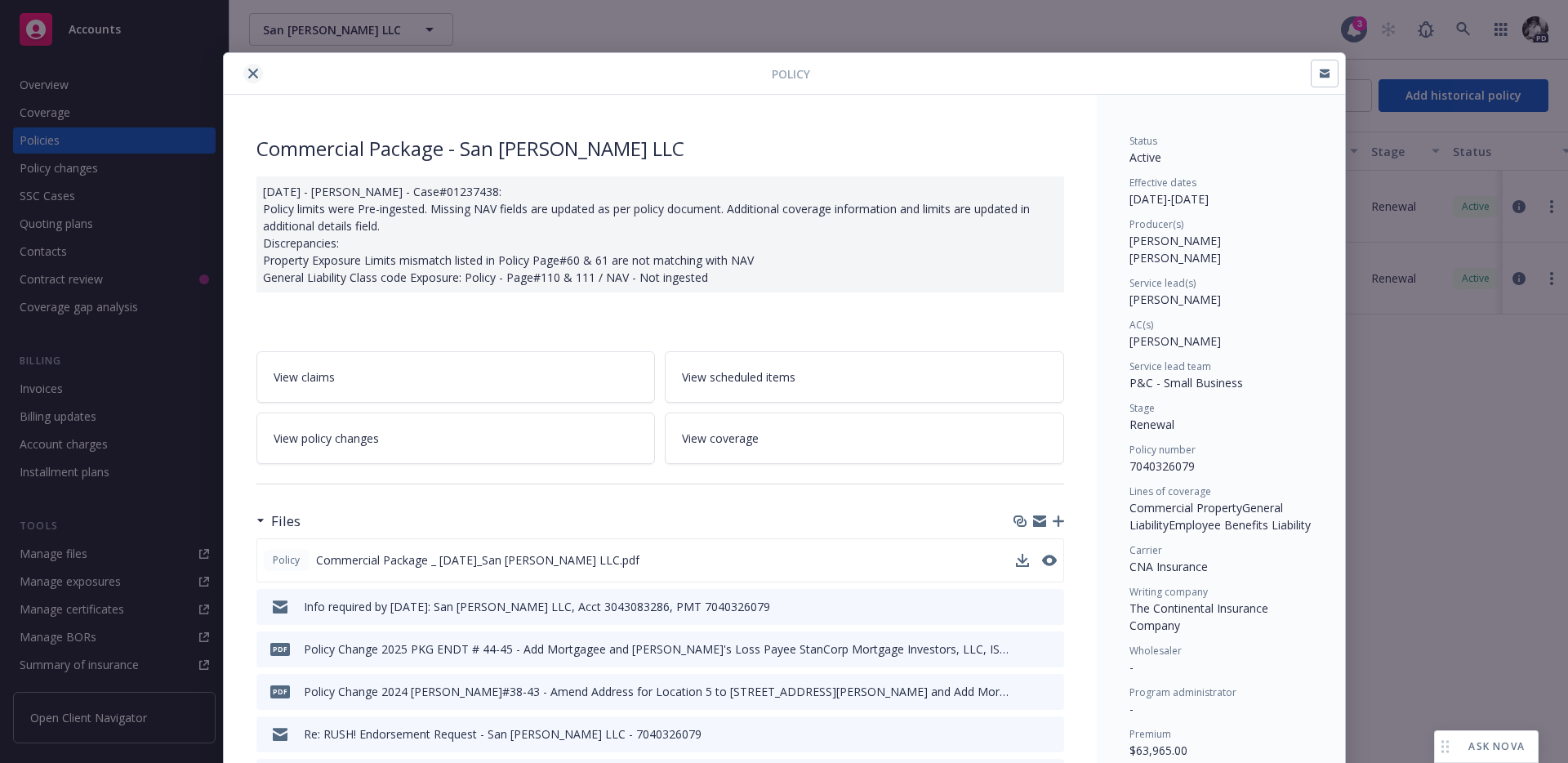 click at bounding box center [253, 74] 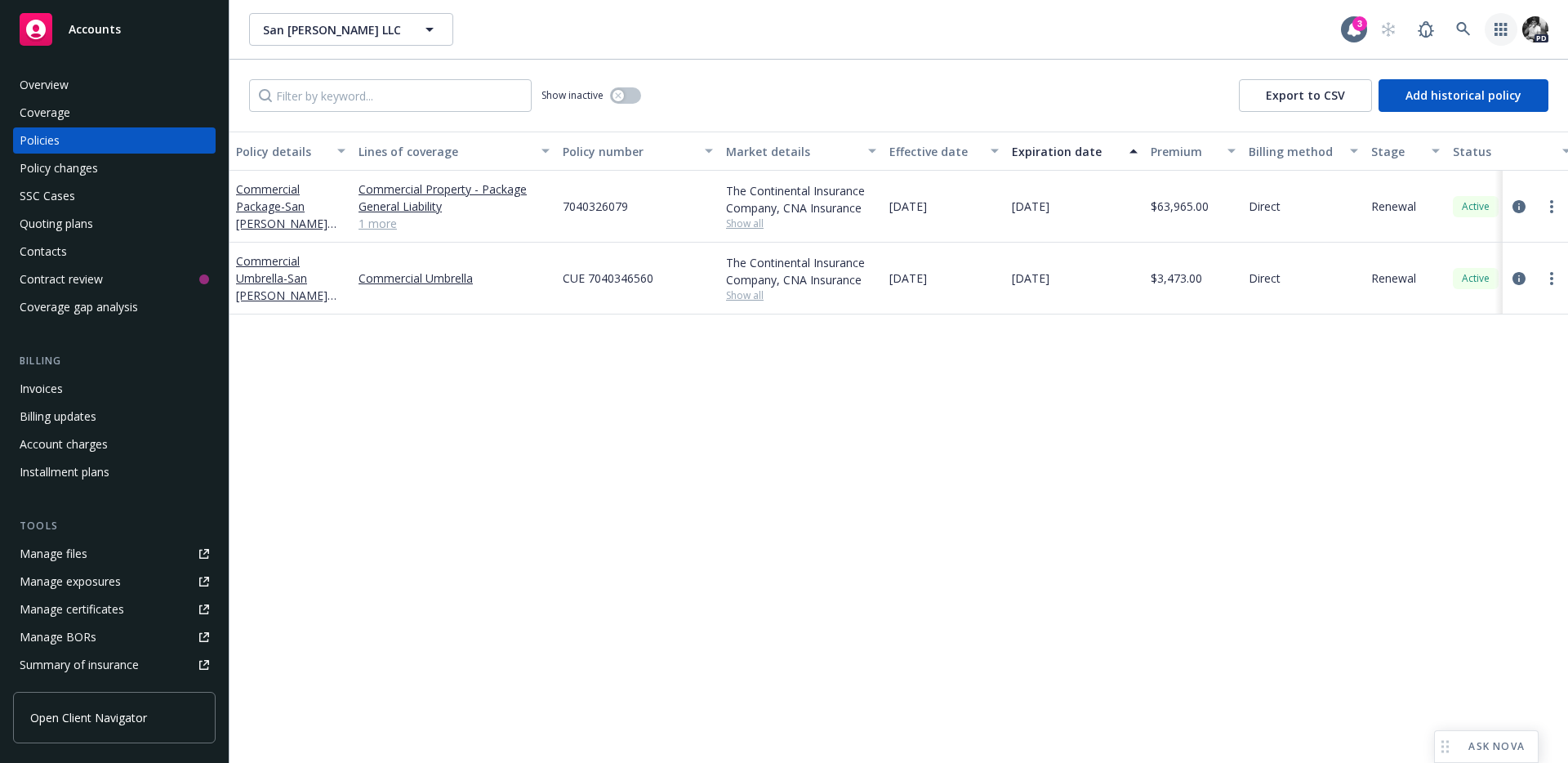 click at bounding box center (1501, 29) 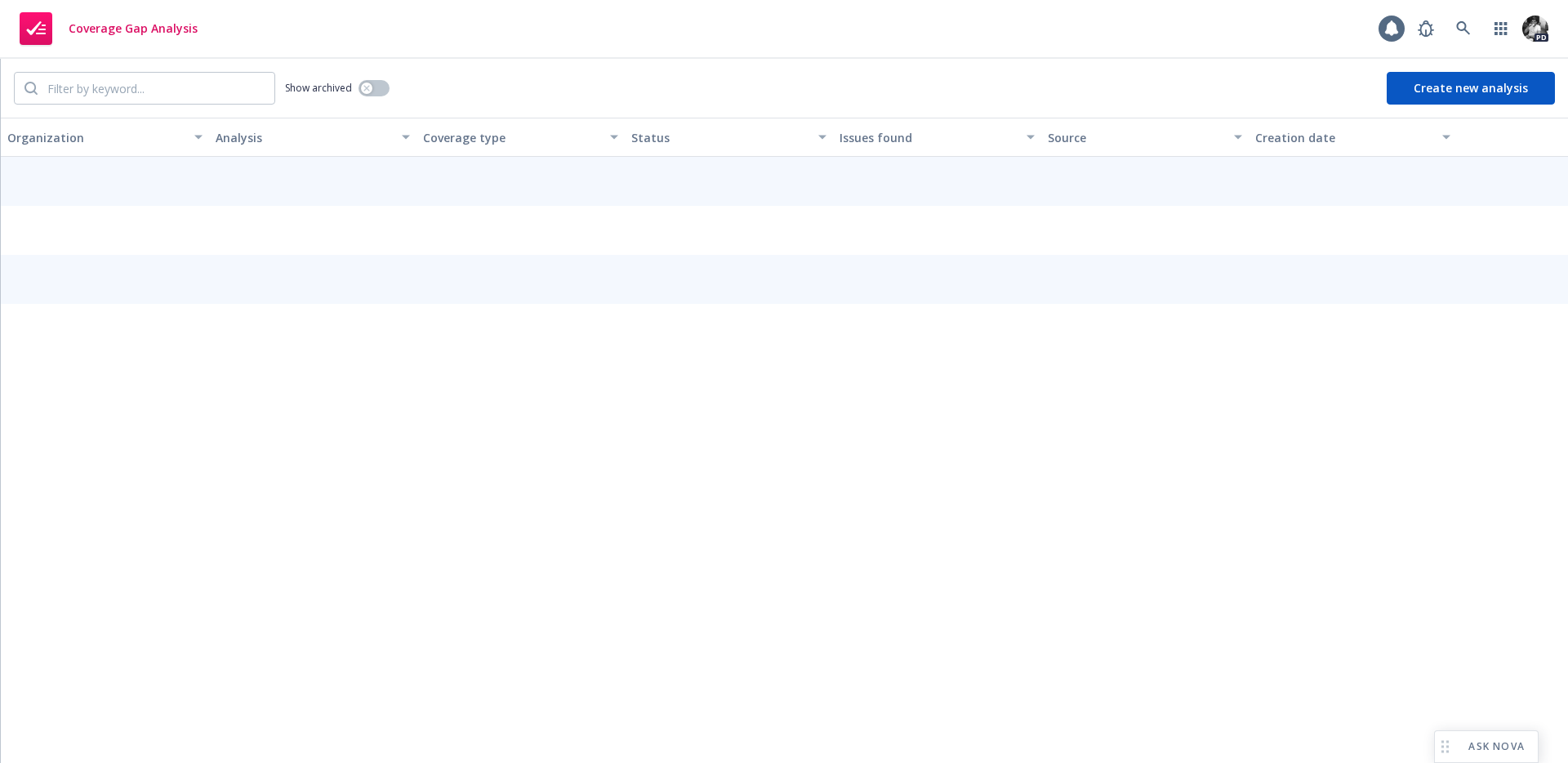 scroll, scrollTop: 0, scrollLeft: 0, axis: both 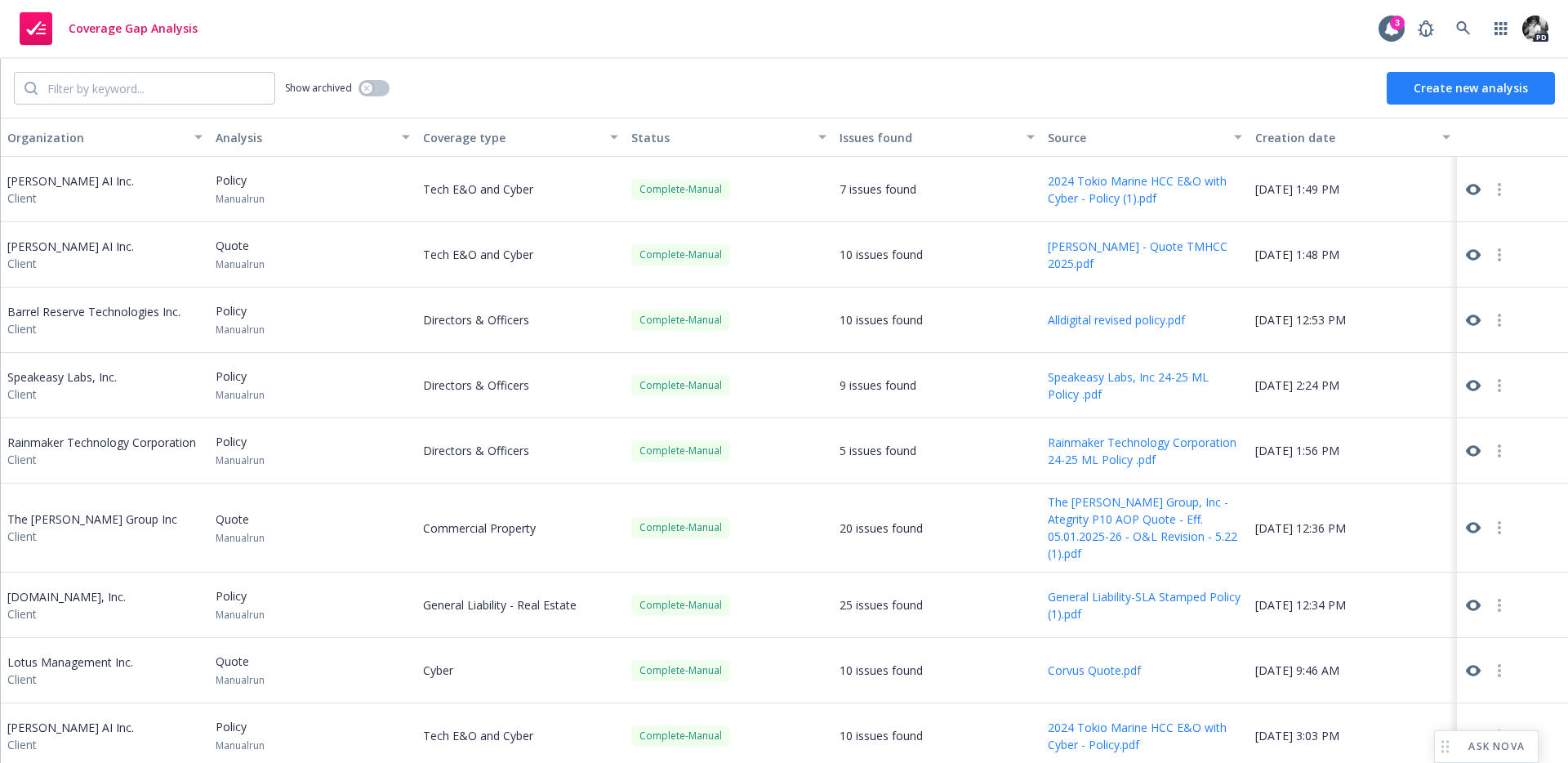 click on "Create new analysis" at bounding box center (1471, 88) 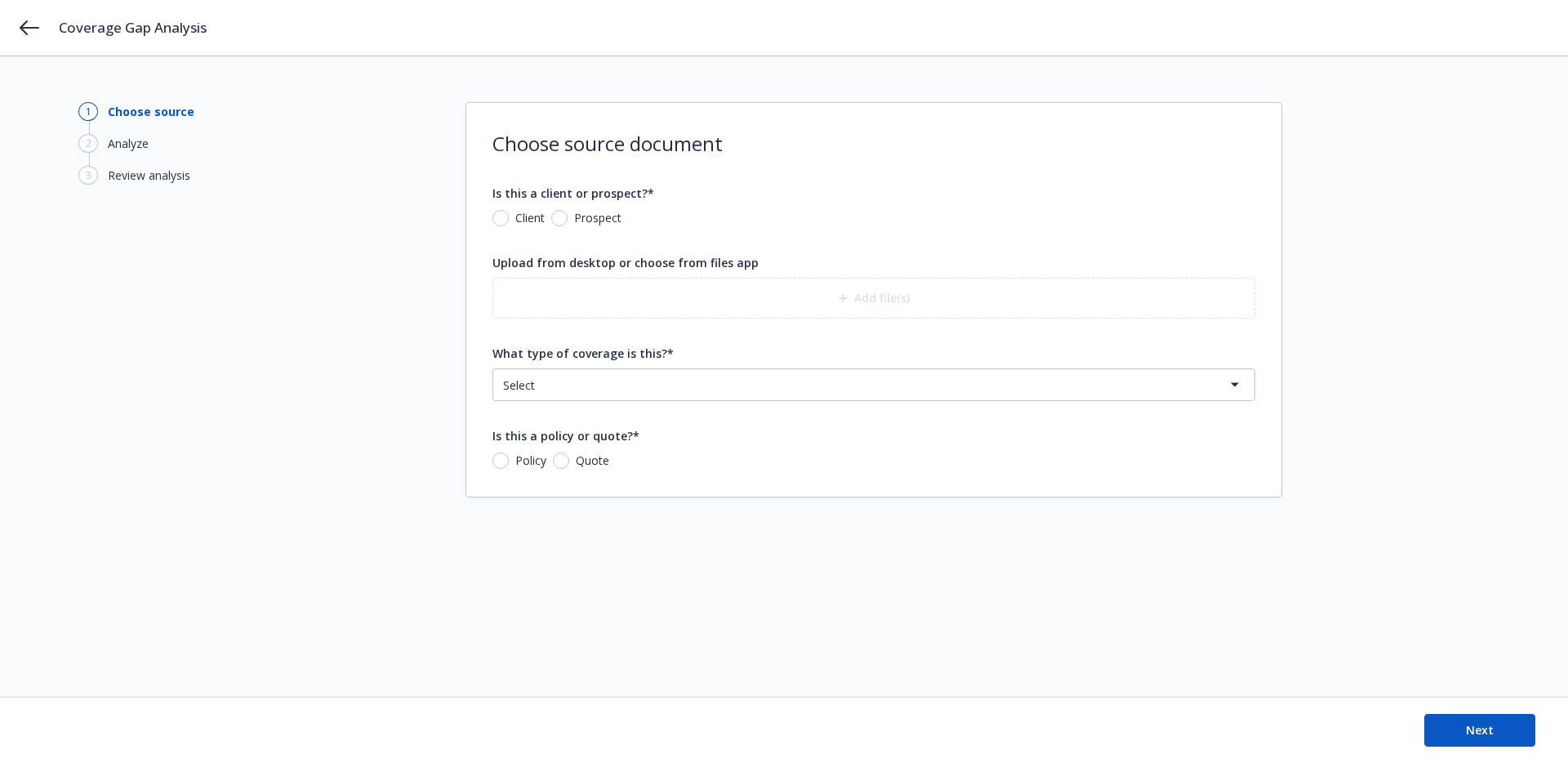 click on "Client" at bounding box center (519, 218) 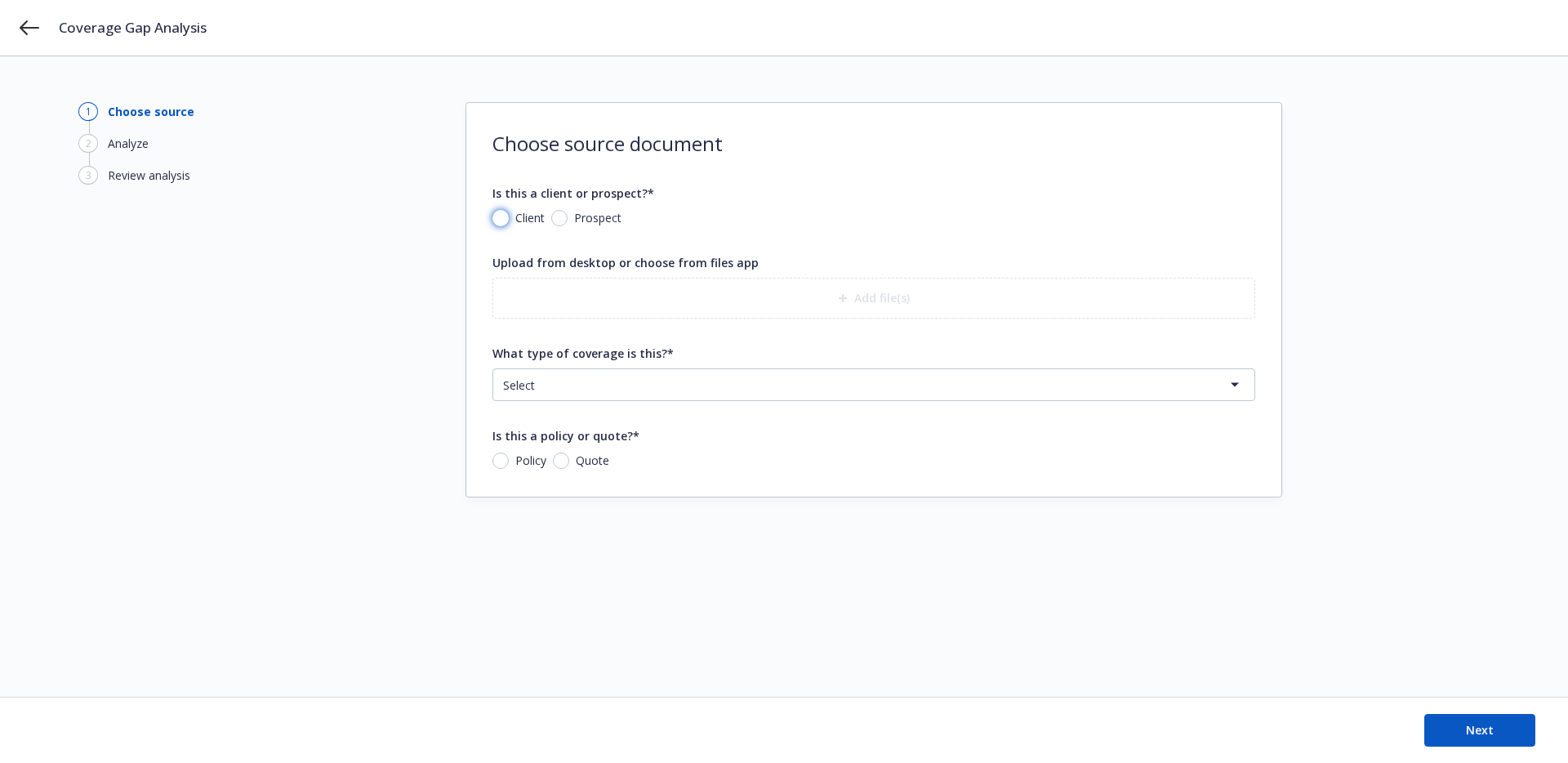 click on "Client" at bounding box center [501, 218] 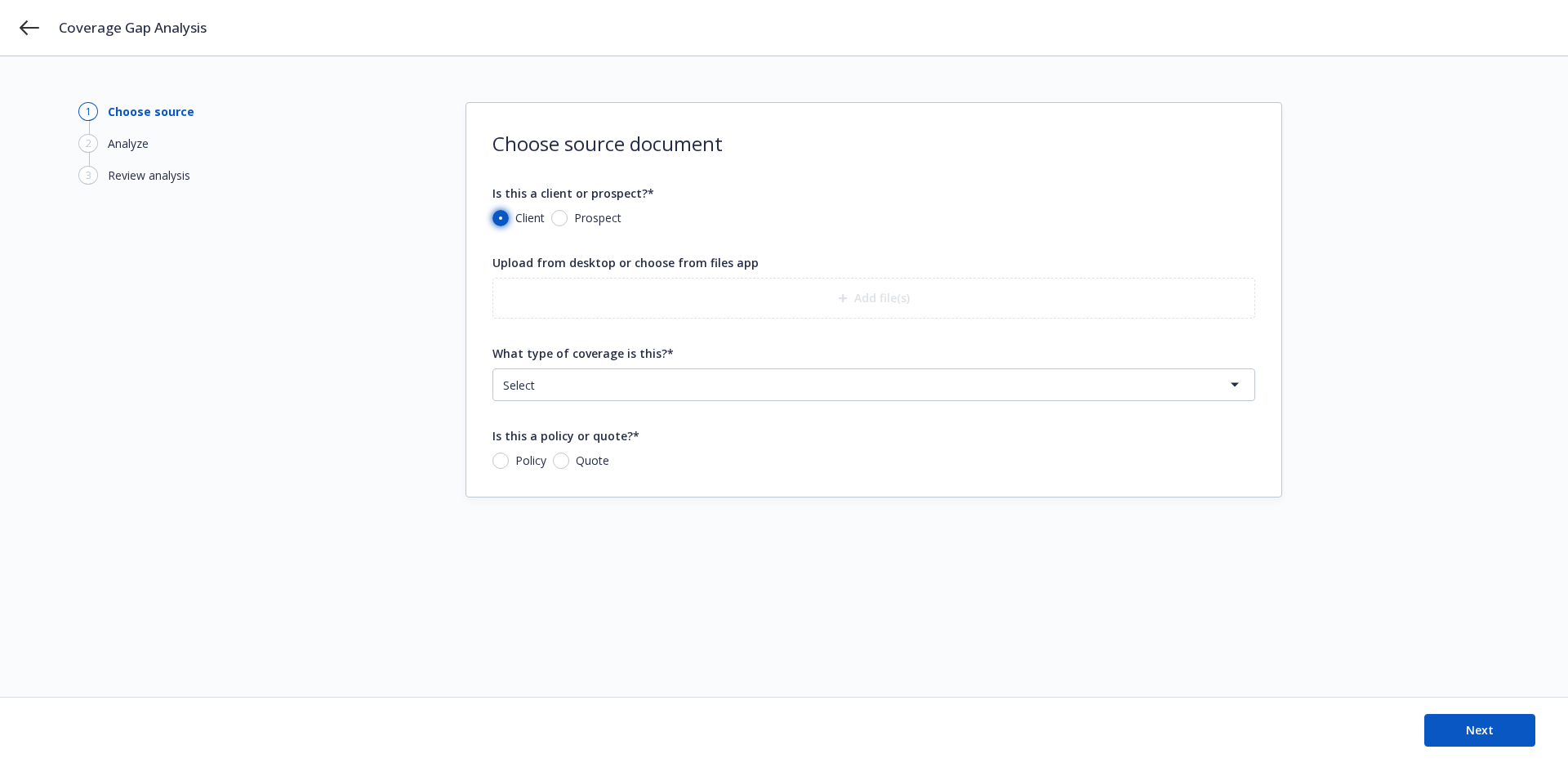 radio on "true" 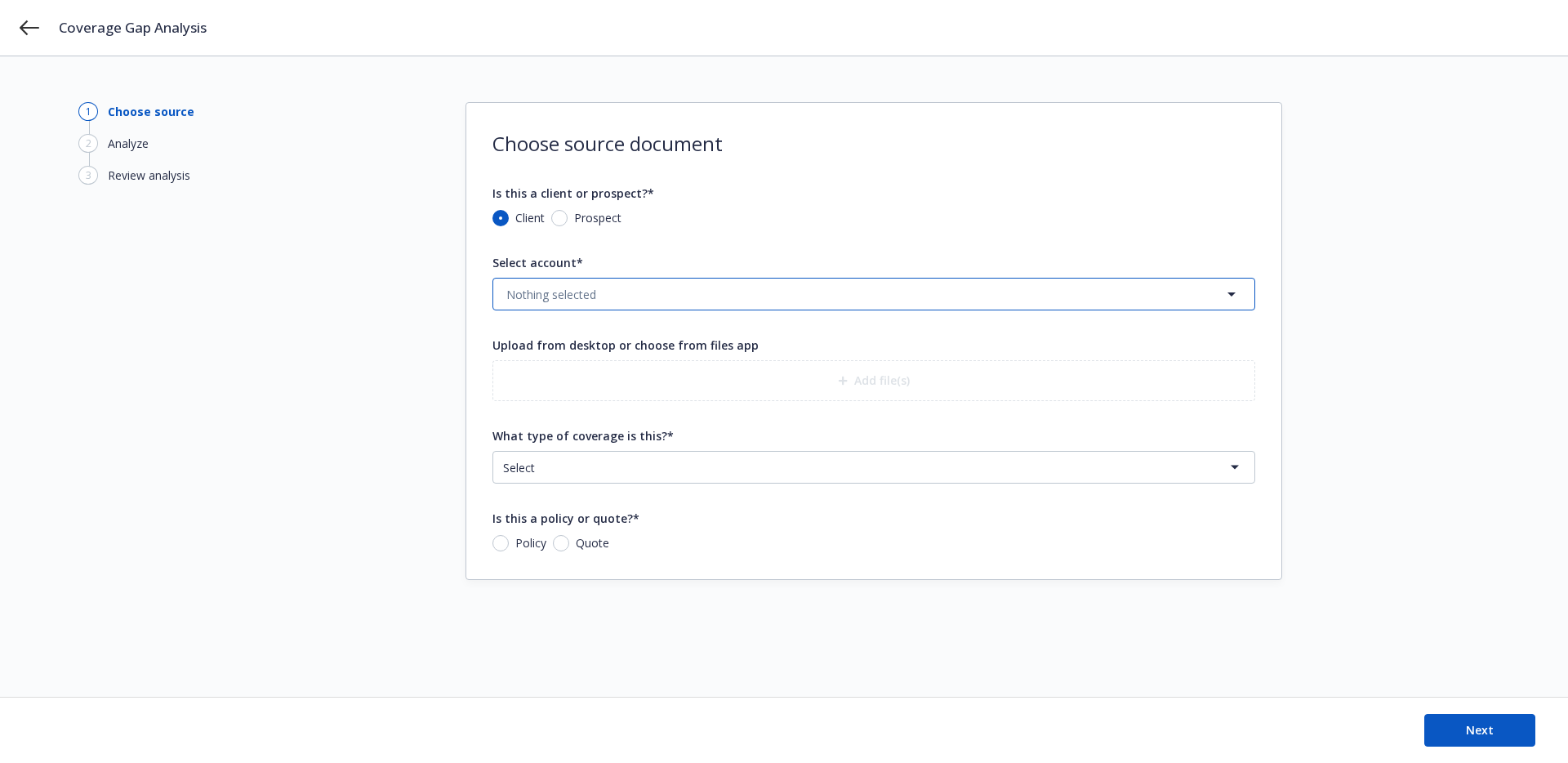 click on "Nothing selected" at bounding box center (551, 294) 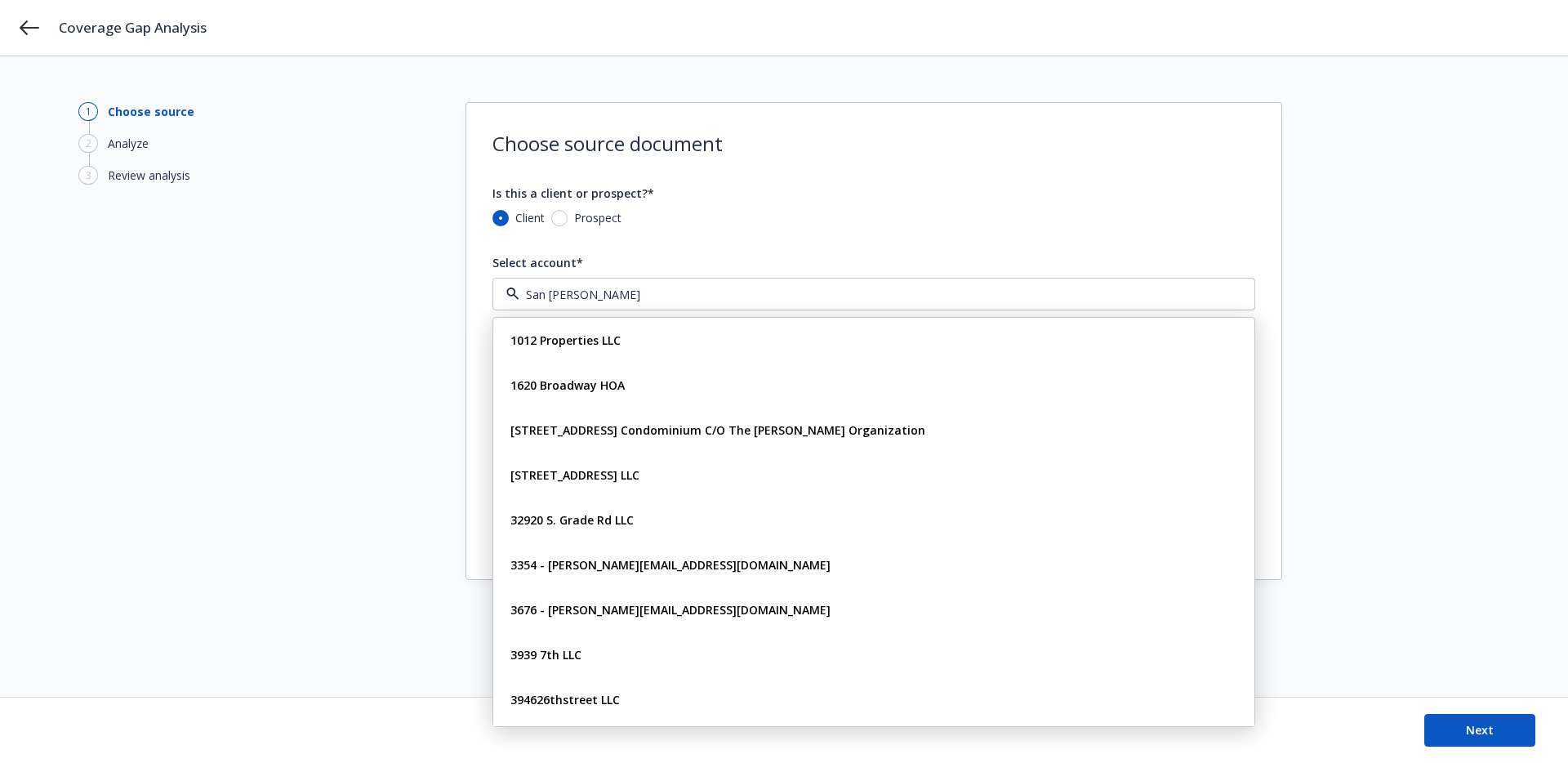 type on "San francisco" 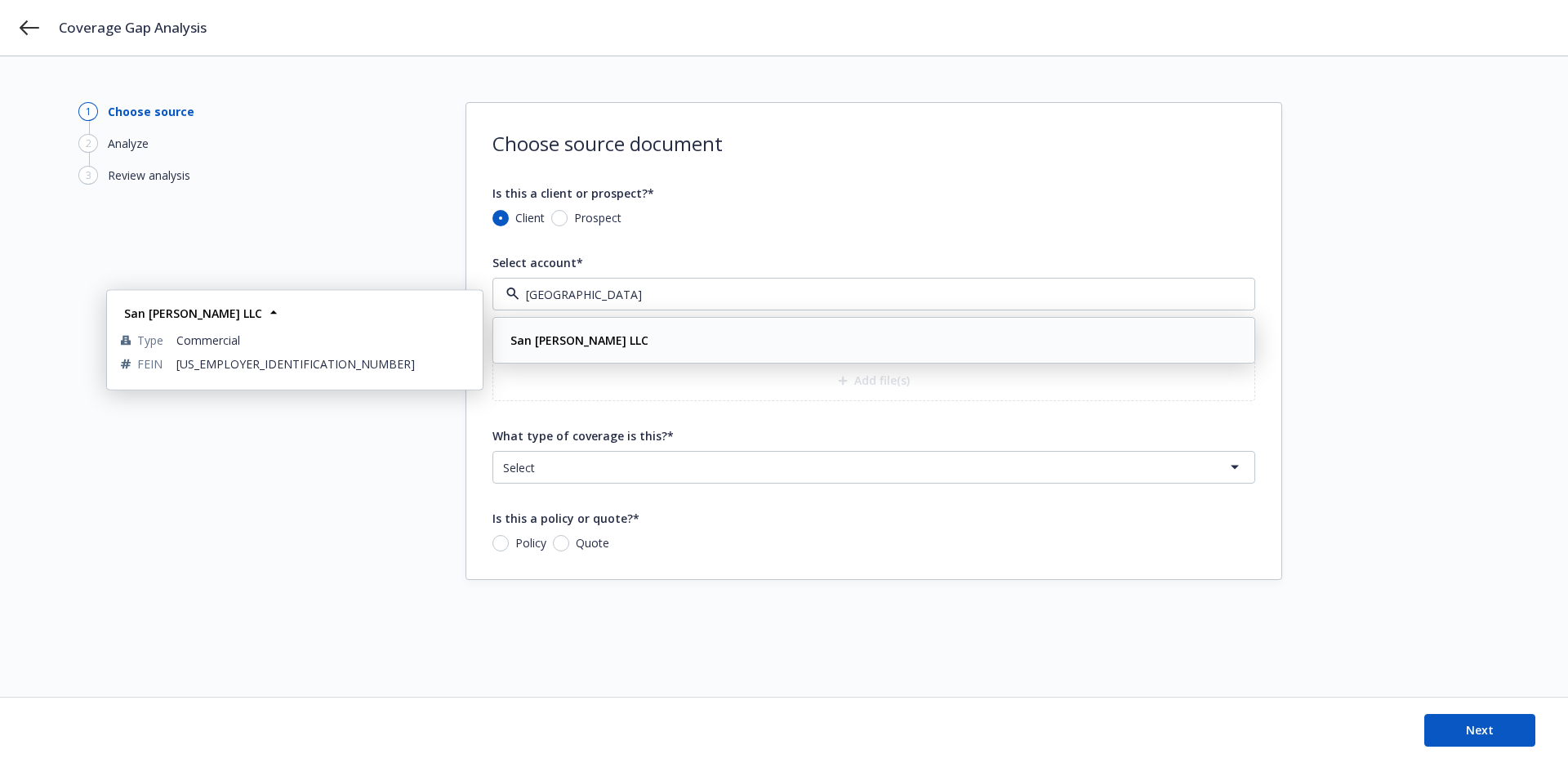 click on "San Francisco Townsend LLC Type Commercial FEIN 34-5345452" at bounding box center [874, 340] 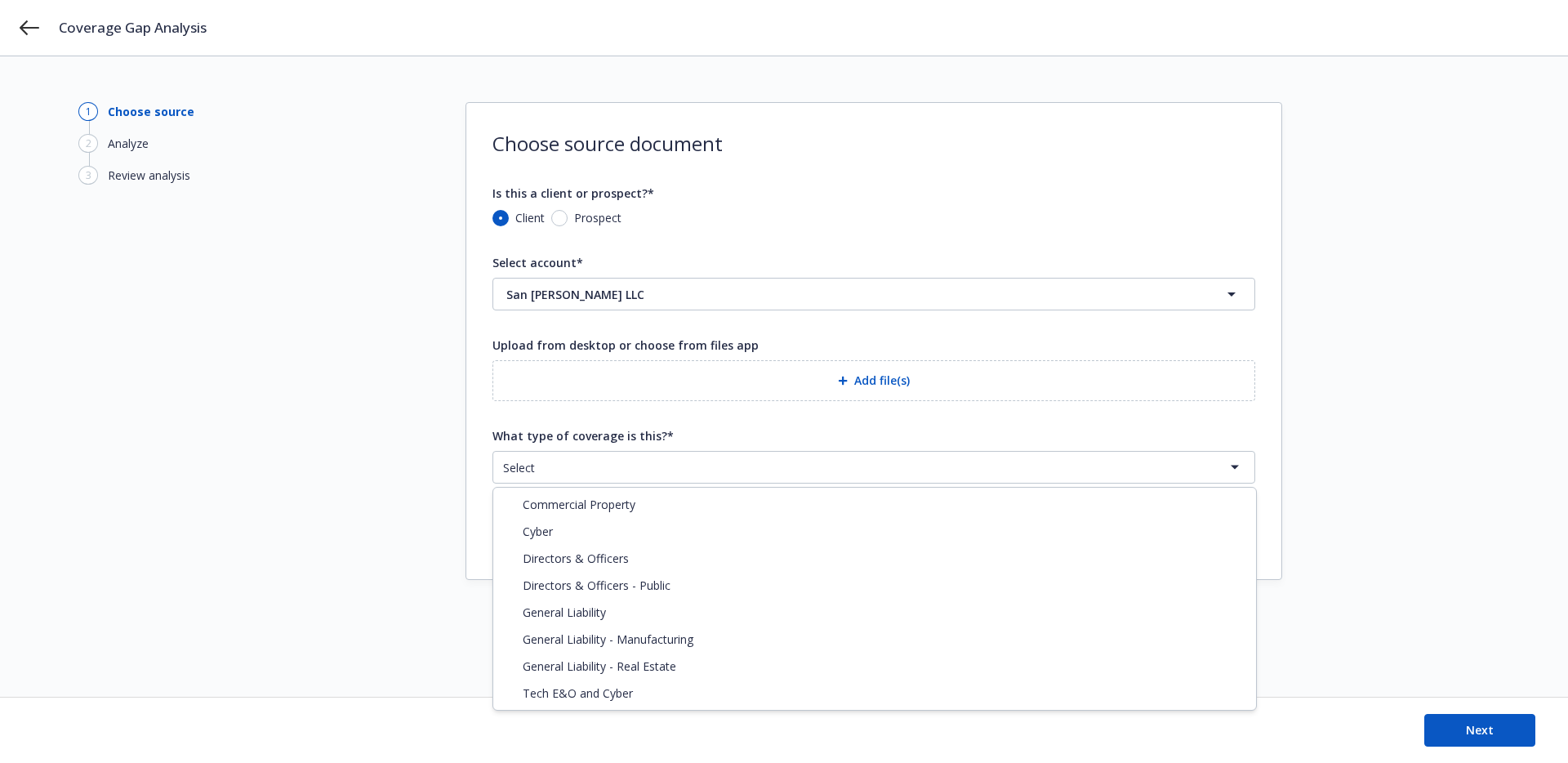 click on "Coverage Gap Analysis 1 Choose source 2 Analyze 3 Review analysis Choose source document Is this a client or prospect?* Client Prospect Select account* San Francisco Townsend LLC San Francisco Townsend LLC Upload from desktop or choose from files app Add file(s) What type of coverage is this?* Select Commercial Property Cyber Directors & Officers Directors & Officers - Public General Liability General Liability - Manufacturing General Liability - Real Estate Tech E&O and Cyber Is this a policy or quote?* Policy Quote Next   Coverage Gap Analysis - Workflow ASK NOVA Commercial Property Cyber Directors & Officers Directors & Officers - Public General Liability General Liability - Manufacturing General Liability - Real Estate Tech E&O and Cyber" at bounding box center (784, 382) 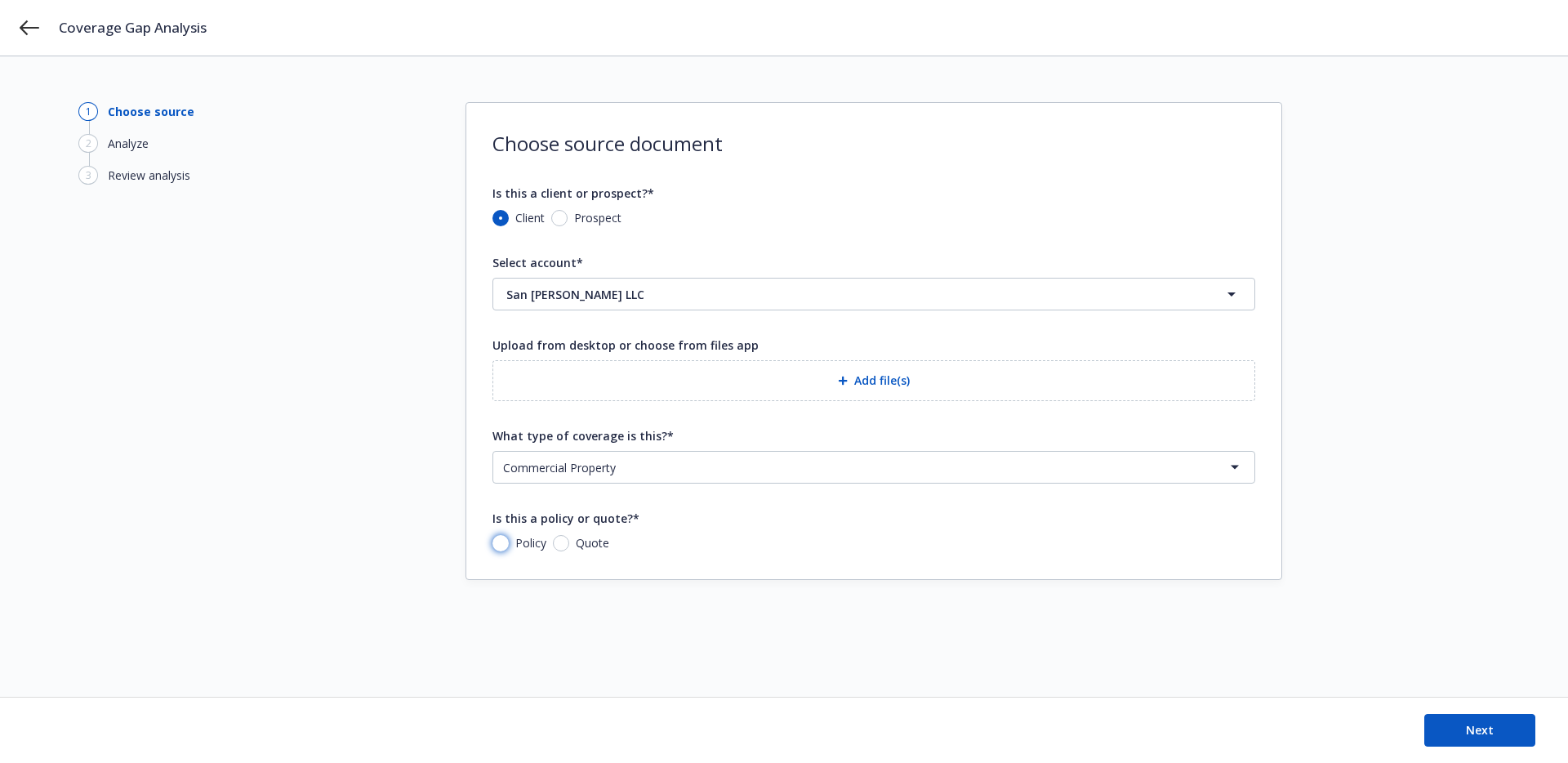 click on "Policy" at bounding box center (501, 543) 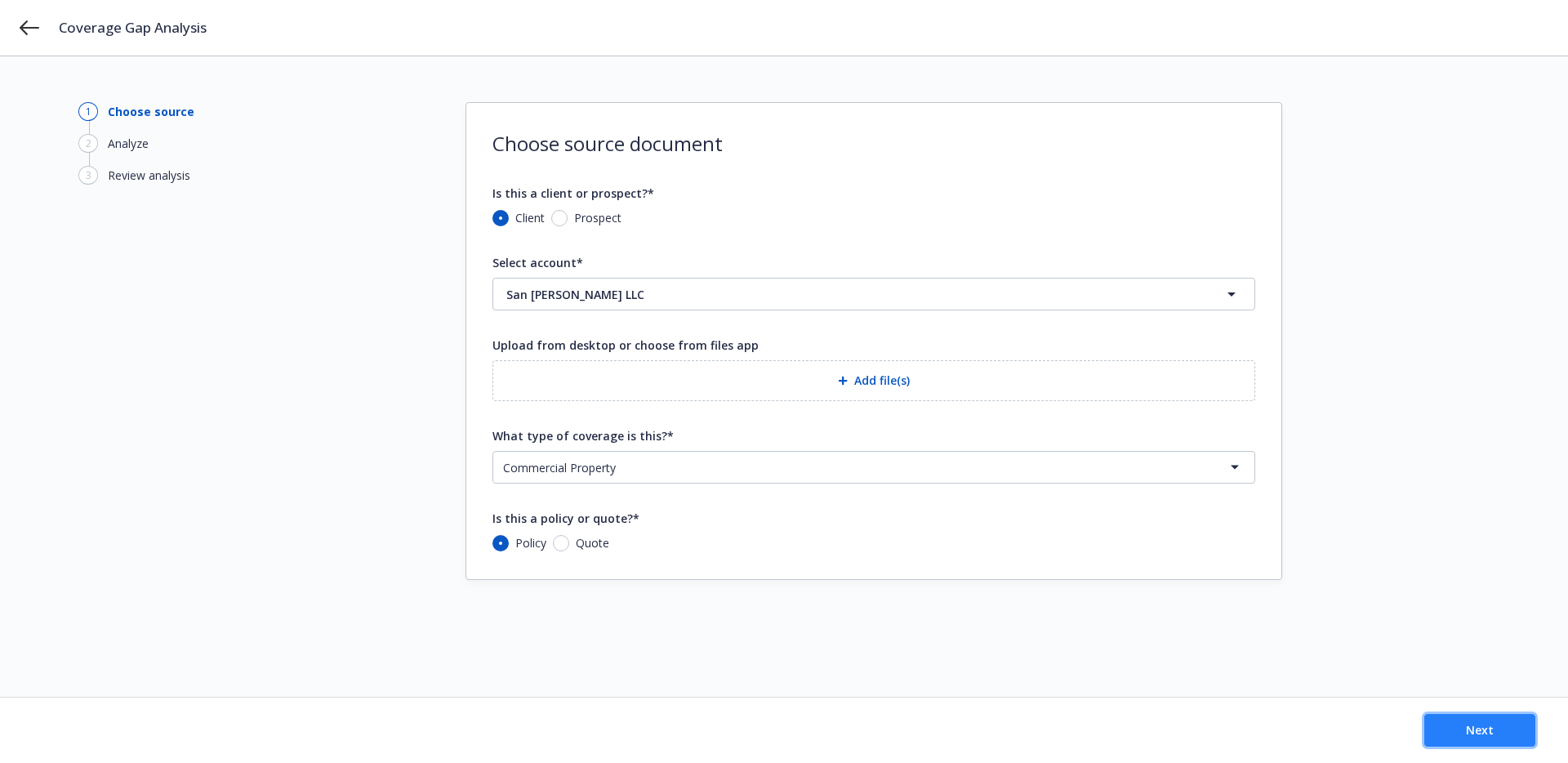click on "Next" at bounding box center (1480, 730) 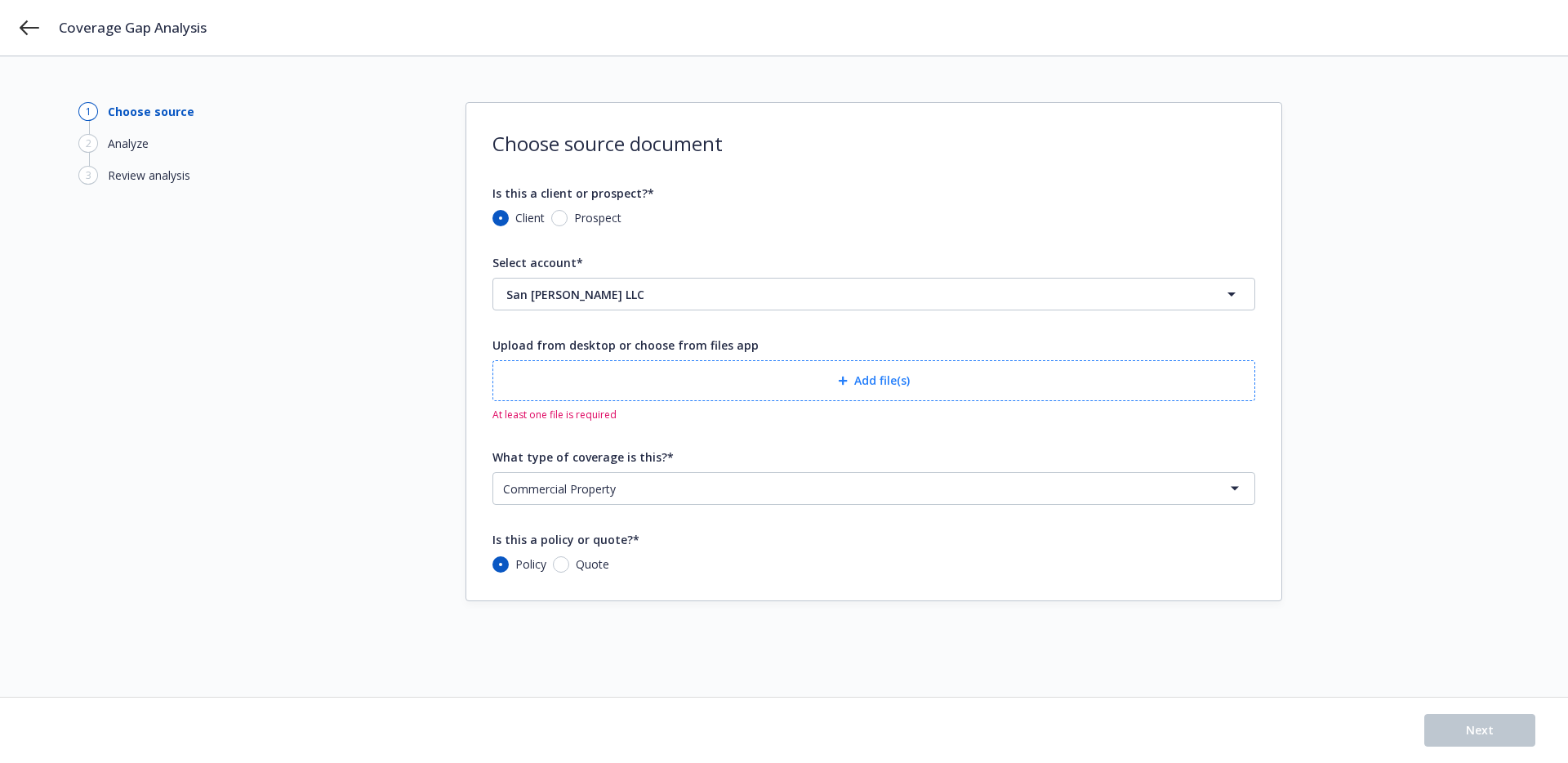 click on "Add file(s)" at bounding box center (874, 381) 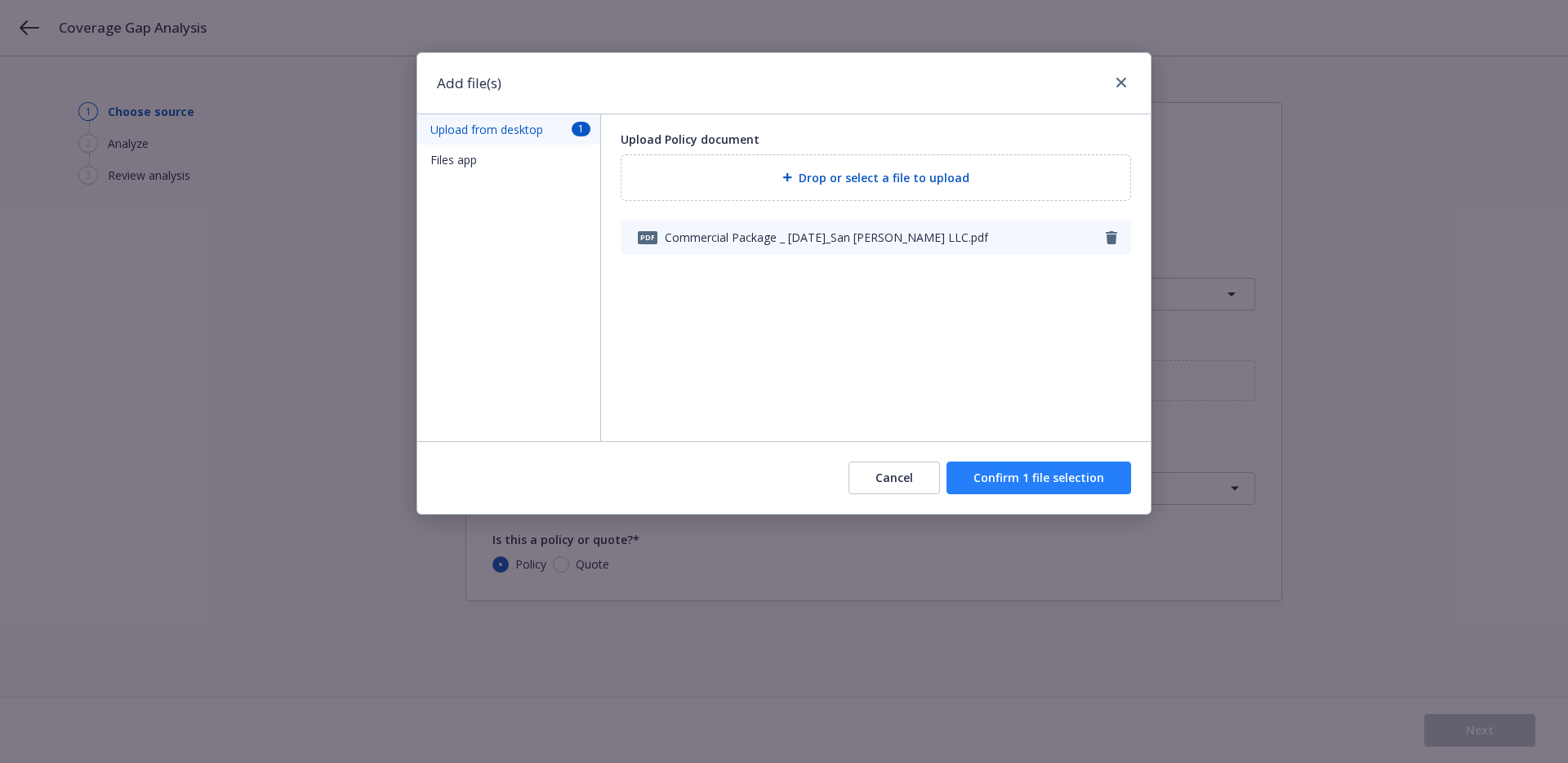 click on "Confirm 1 file selection" at bounding box center [1039, 478] 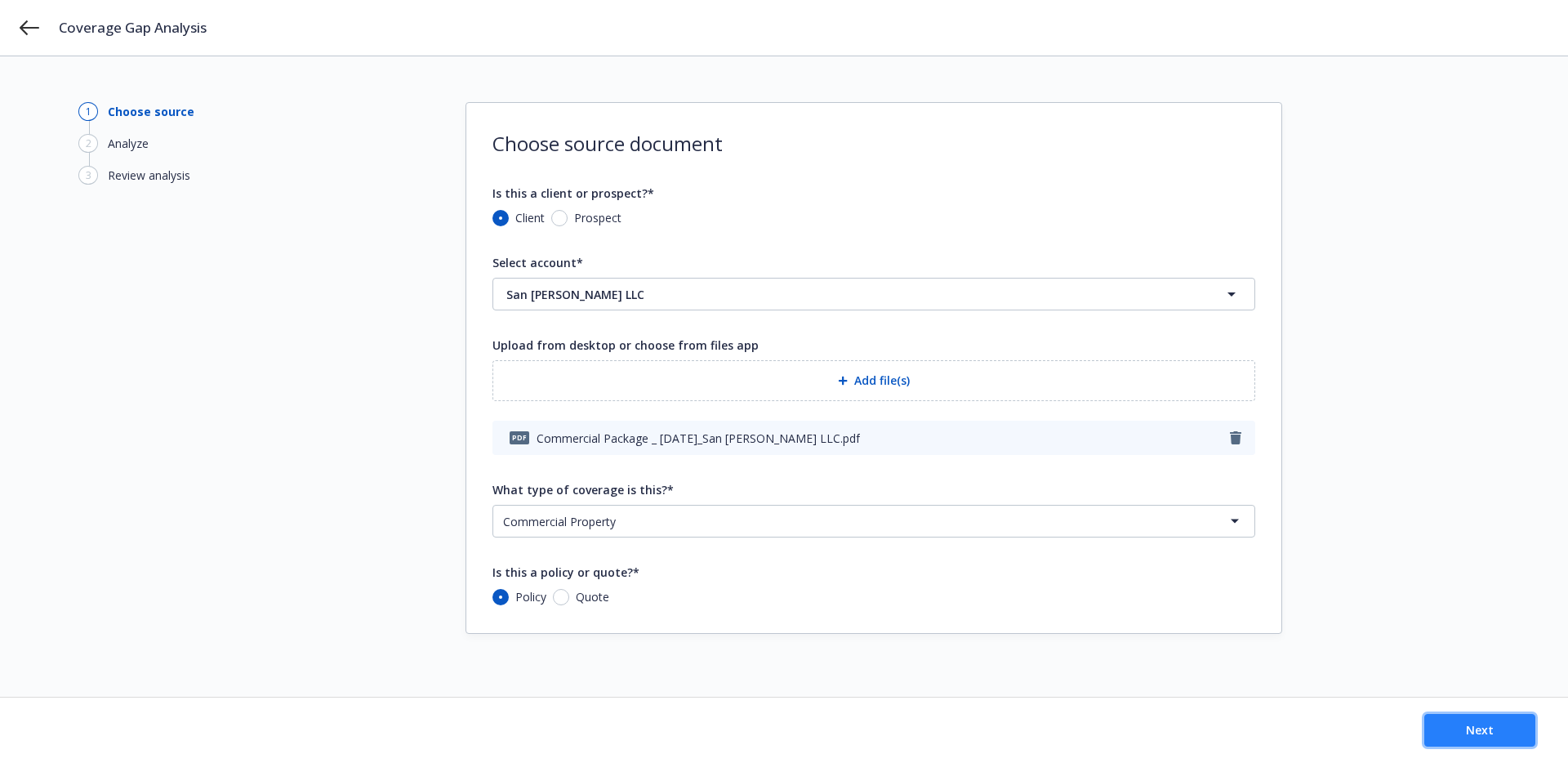 click on "Next" at bounding box center [1480, 730] 